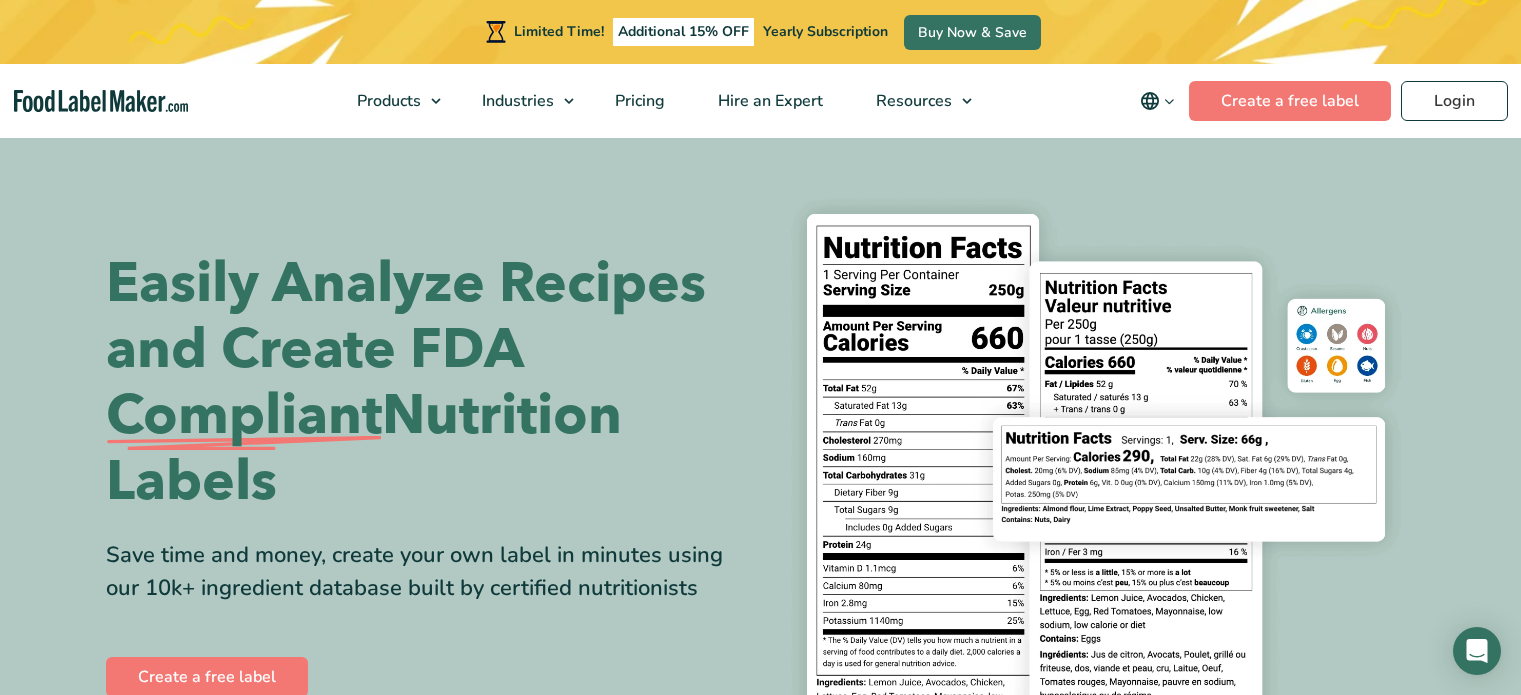 scroll, scrollTop: 0, scrollLeft: 0, axis: both 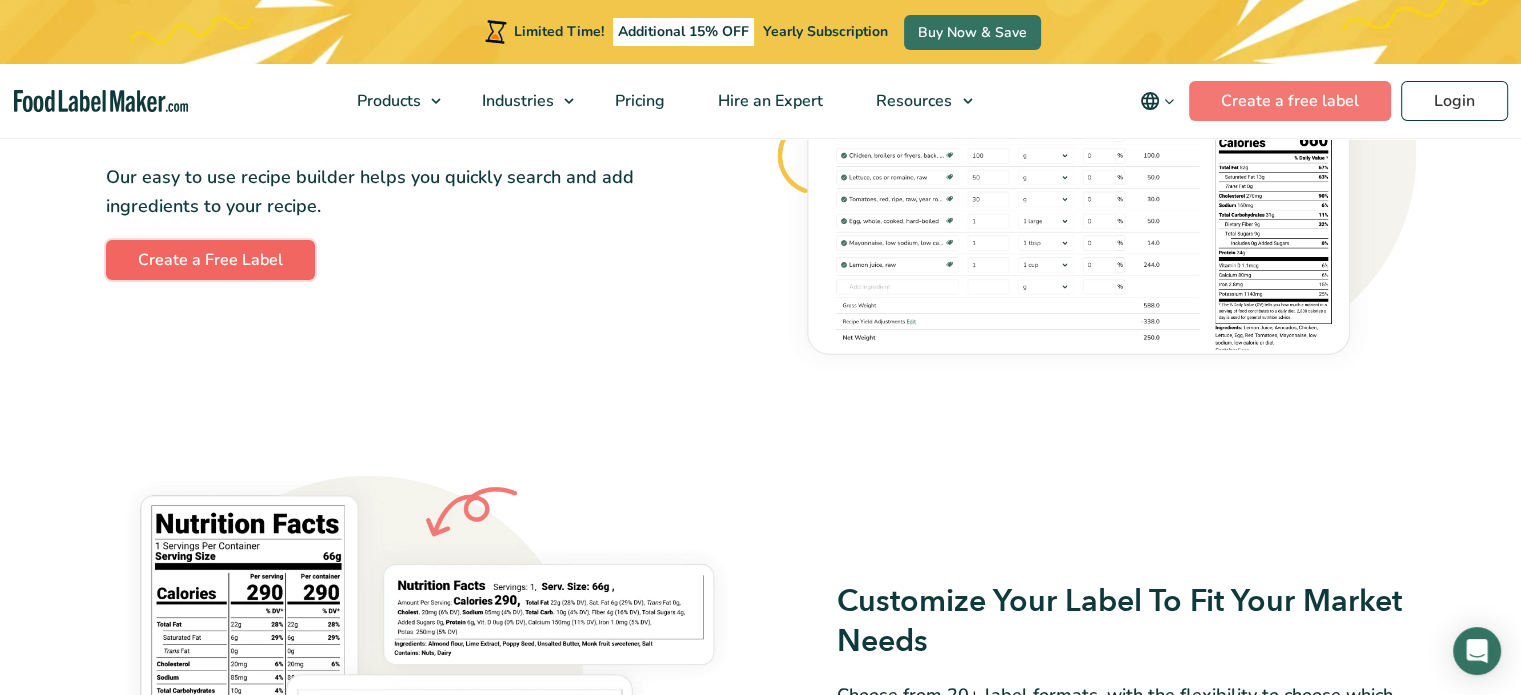 click on "Create a Free Label" at bounding box center (210, 260) 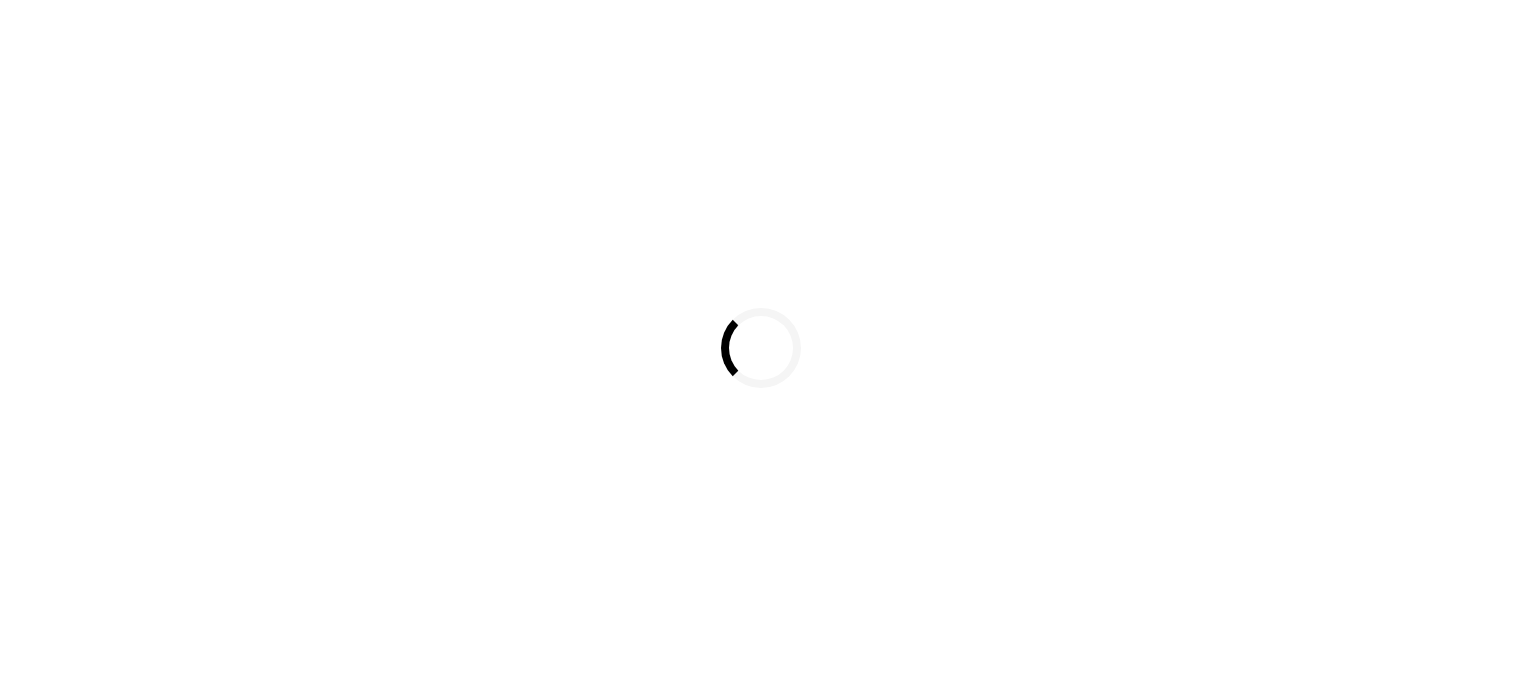 scroll, scrollTop: 0, scrollLeft: 0, axis: both 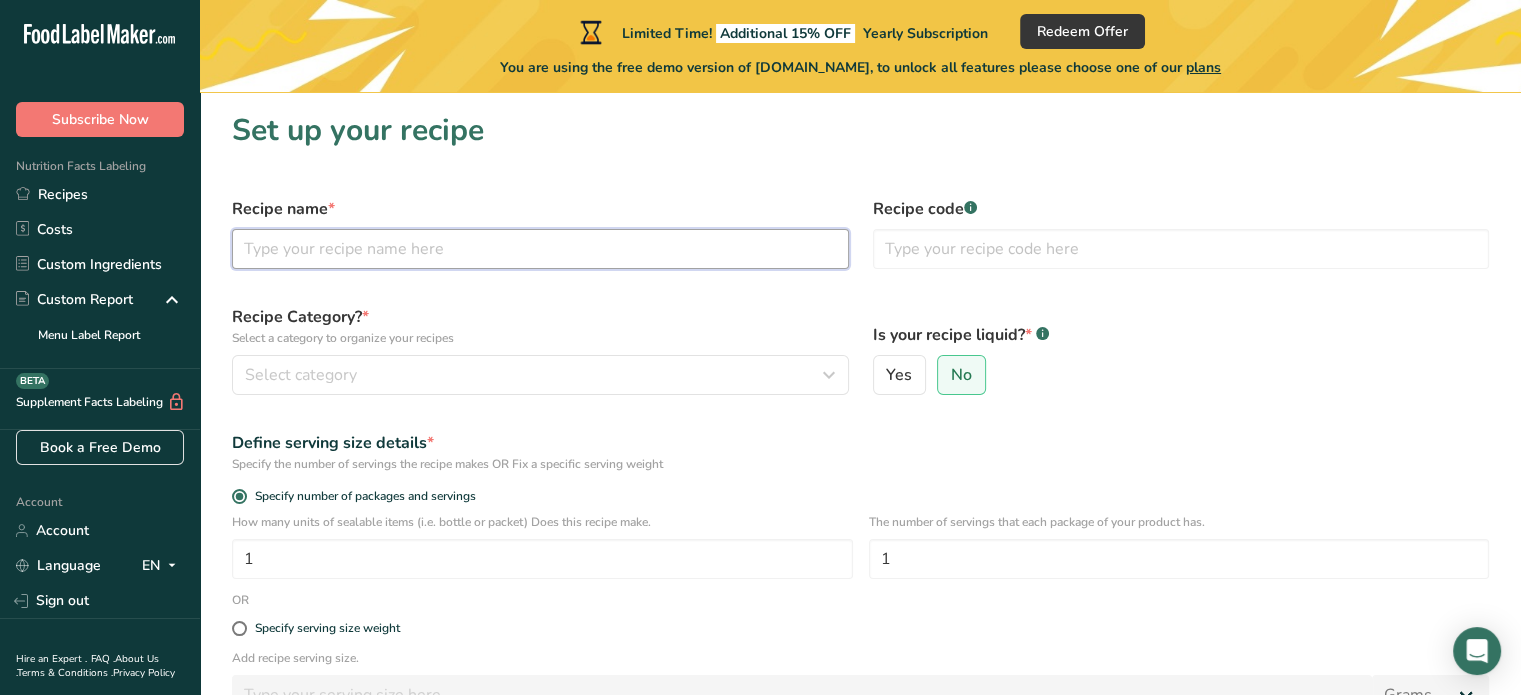 click at bounding box center (540, 249) 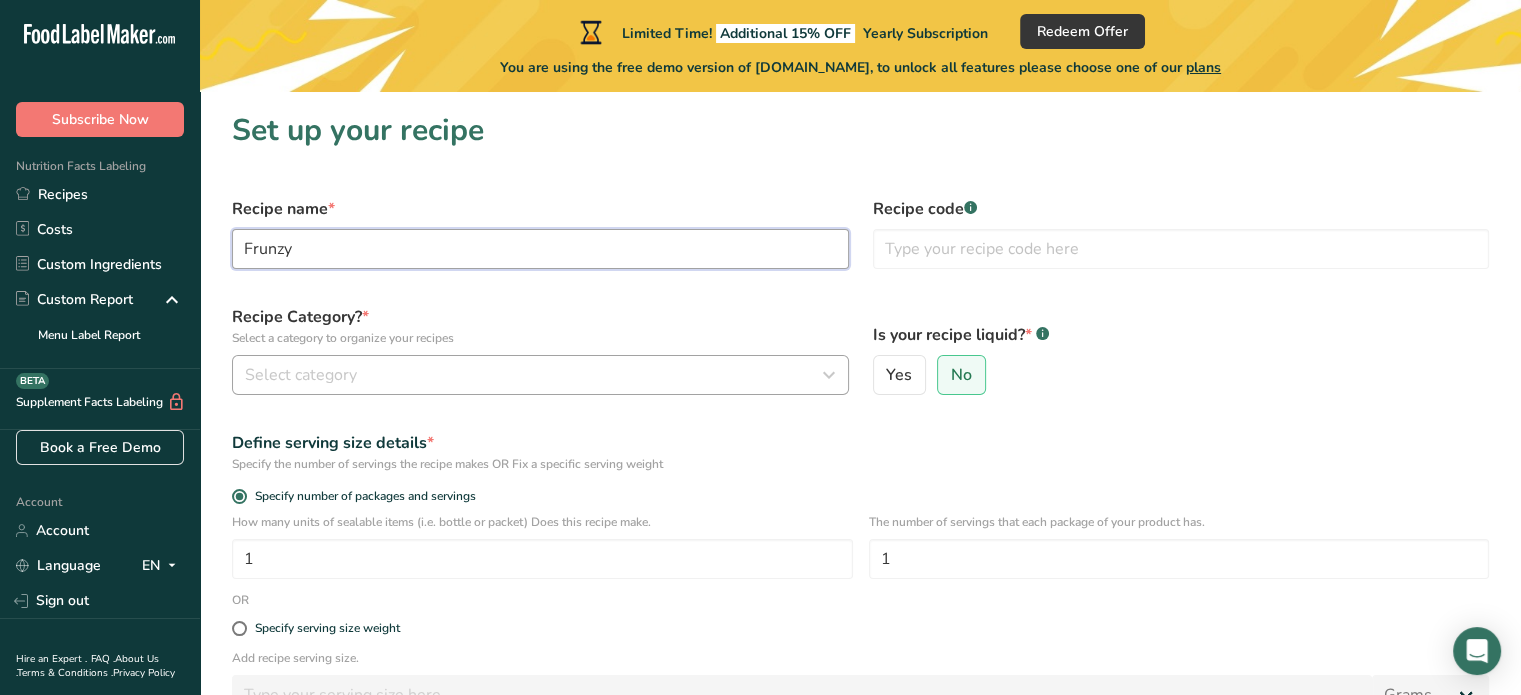 type on "Frunzy" 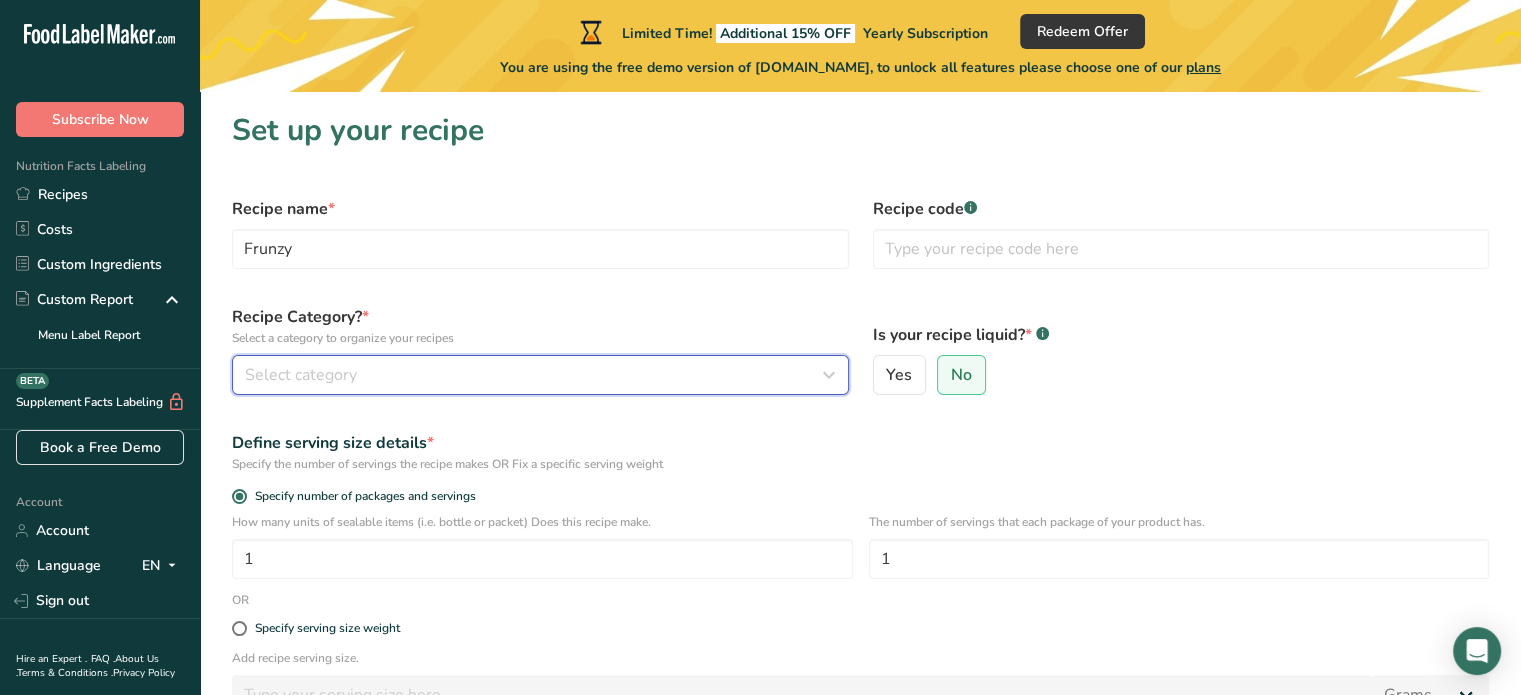 click on "Select category" at bounding box center [534, 375] 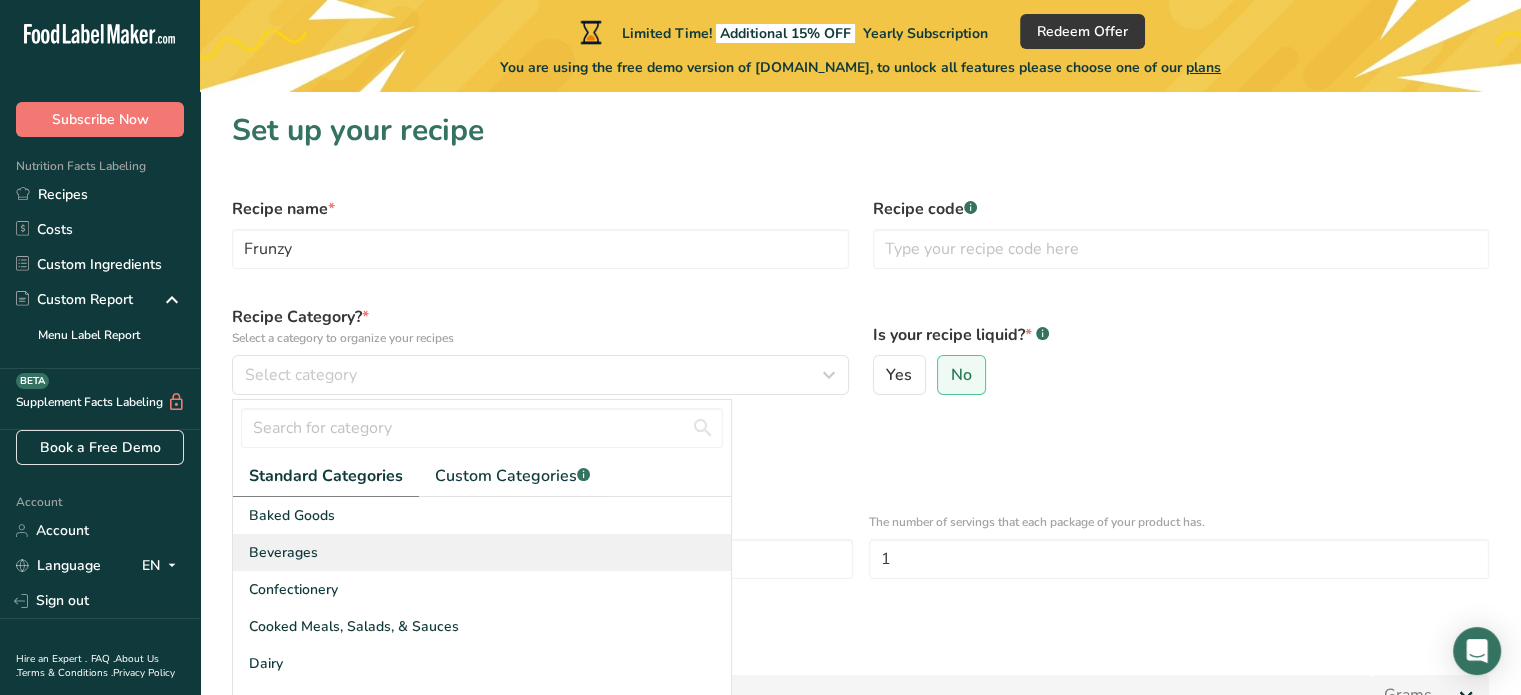 click on "Beverages" at bounding box center [283, 552] 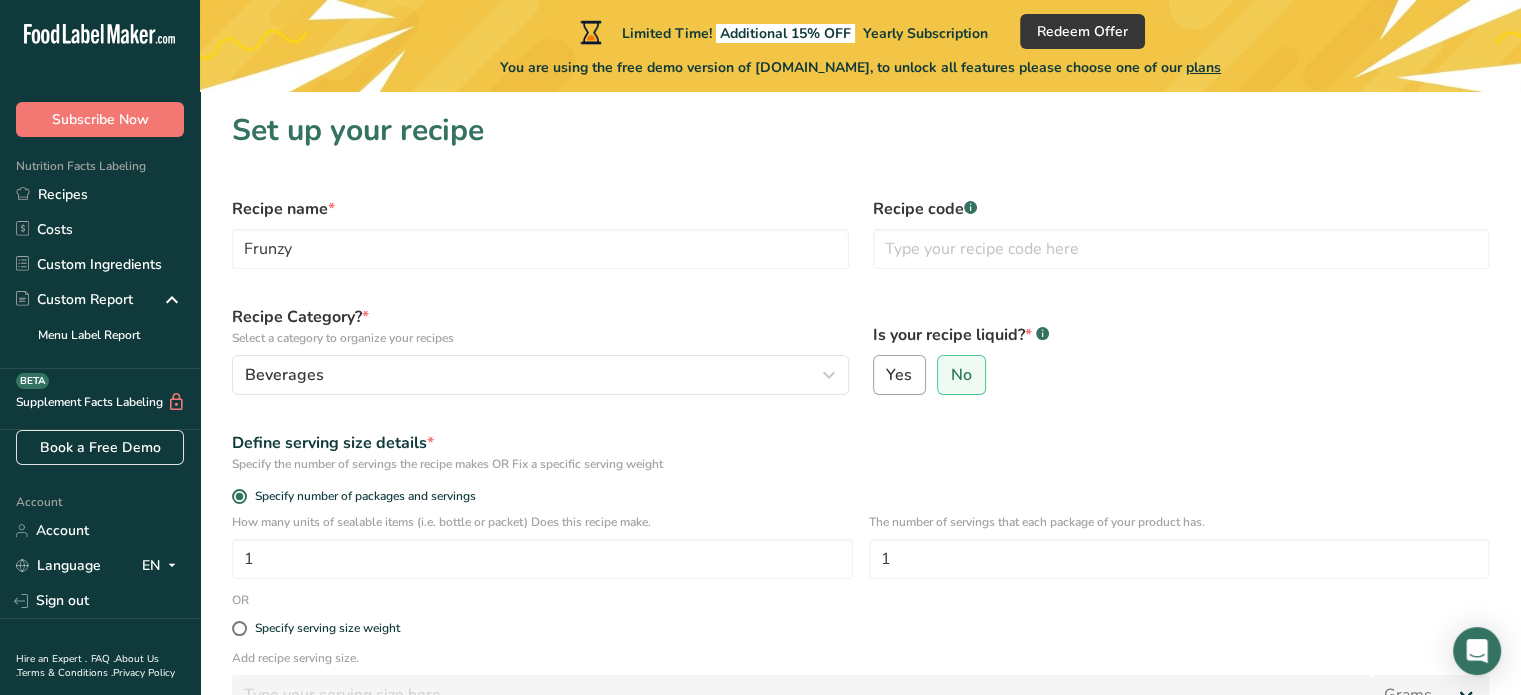 click on "Yes" at bounding box center [899, 375] 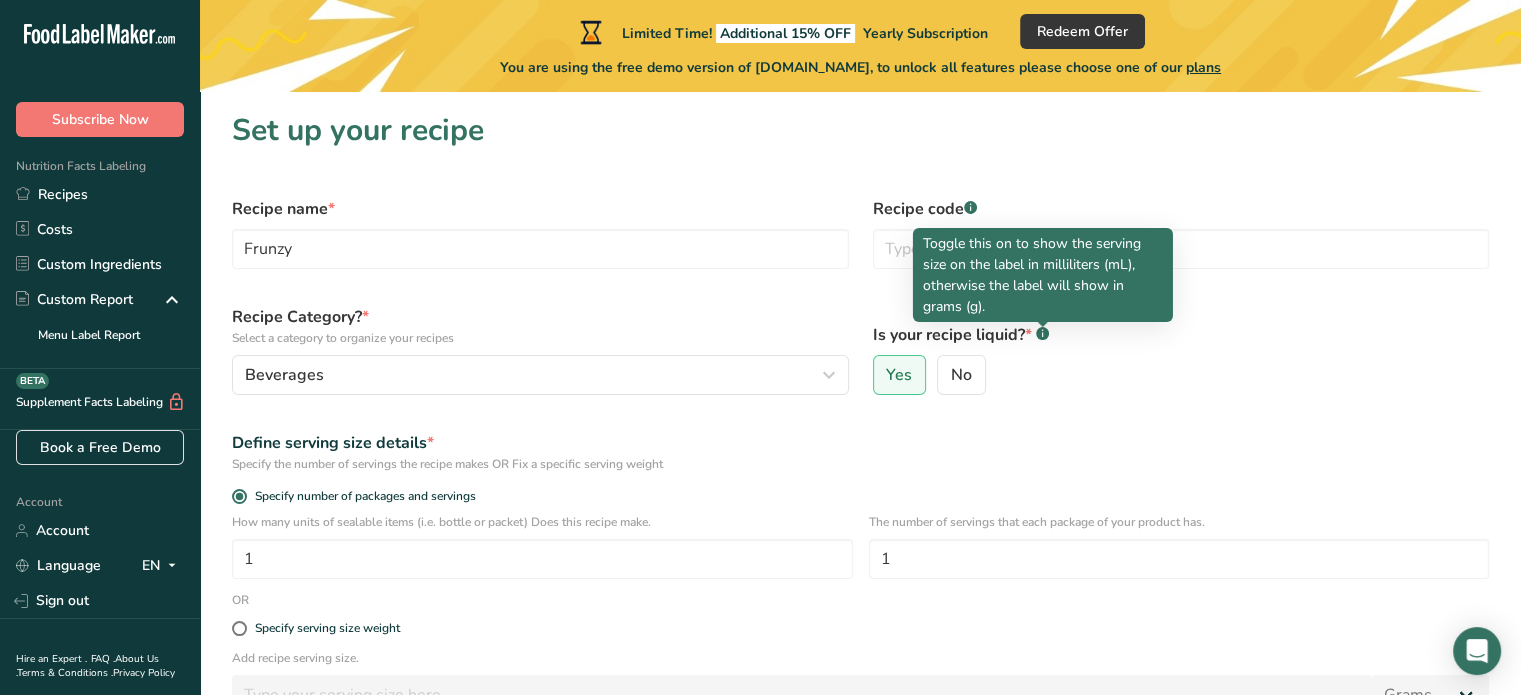 click 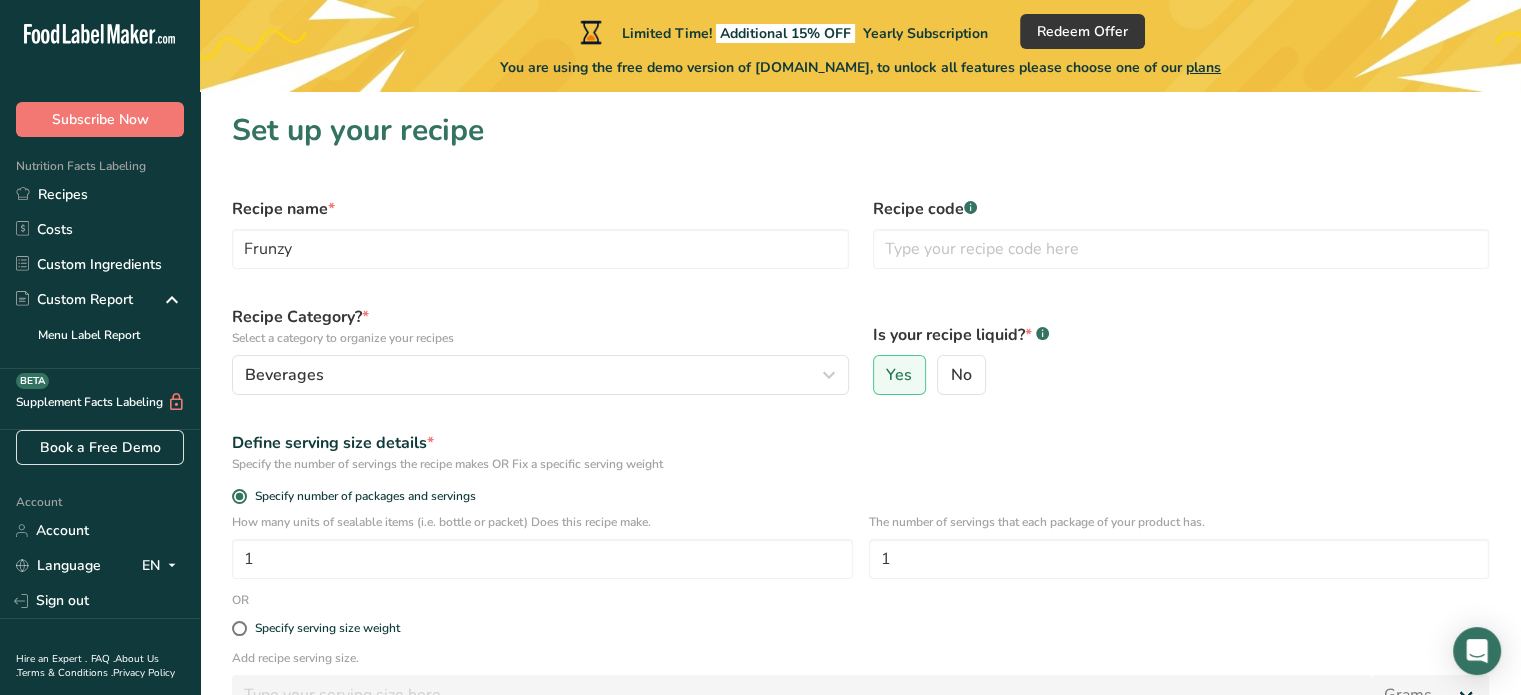 click on "Is your recipe liquid? *   .a-a{fill:#347362;}.b-a{fill:#fff;}           Yes   No" at bounding box center (1181, 350) 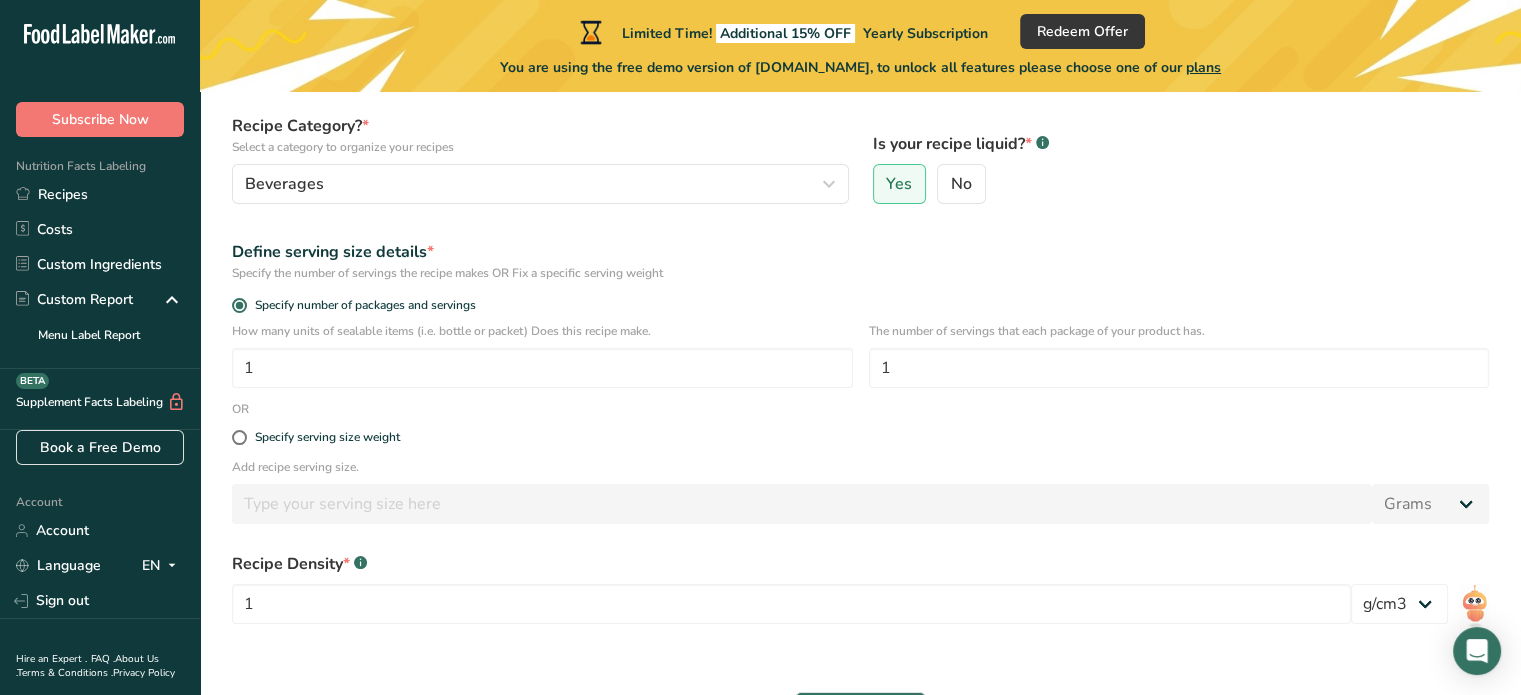 scroll, scrollTop: 196, scrollLeft: 0, axis: vertical 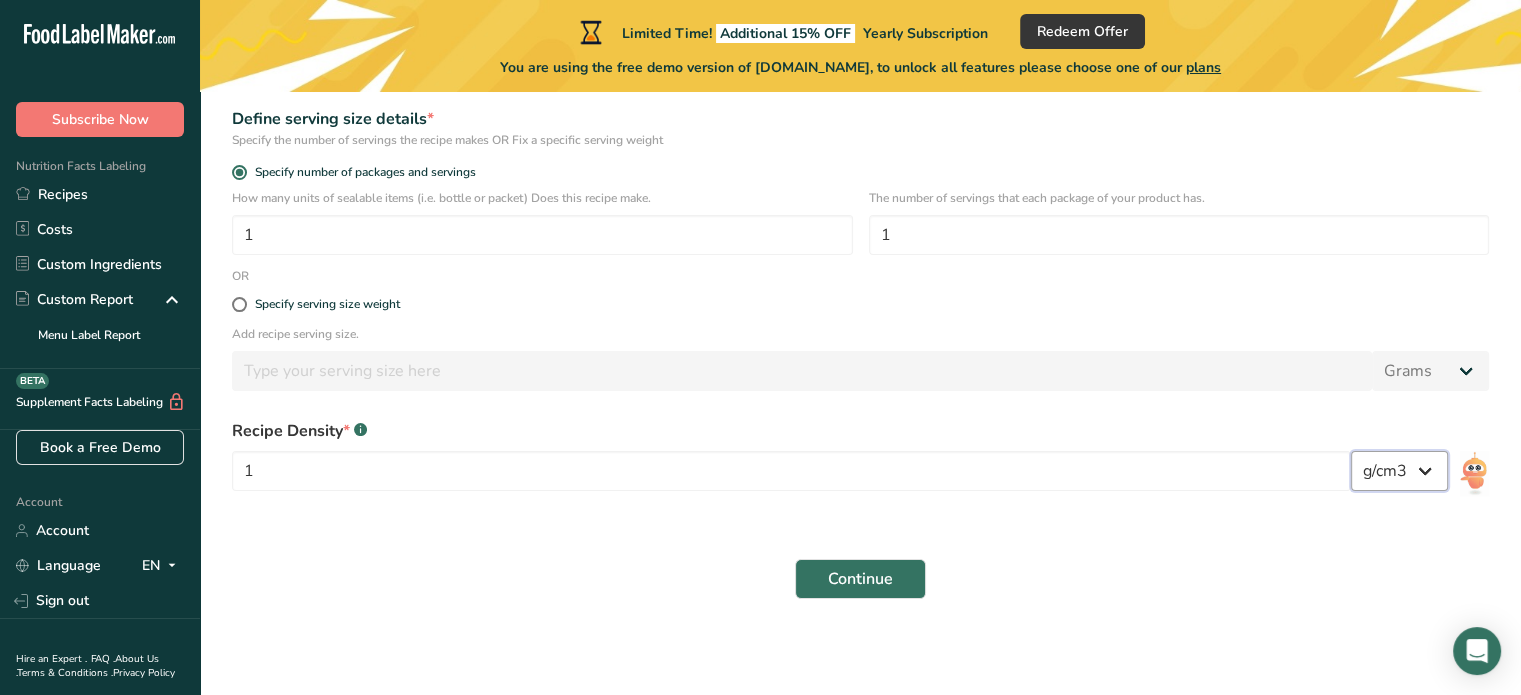 click on "lb/ft3
g/cm3" at bounding box center [1399, 471] 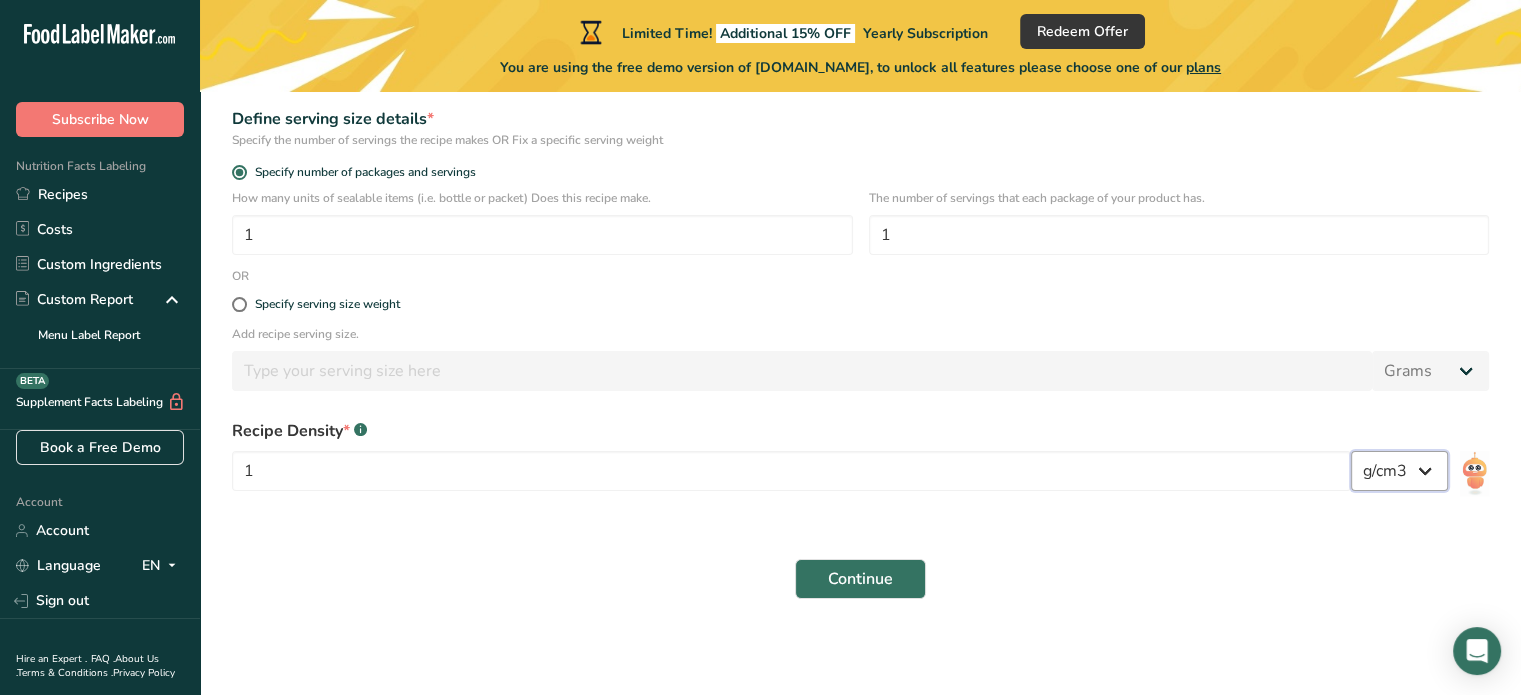 click on "lb/ft3
g/cm3" at bounding box center [1399, 471] 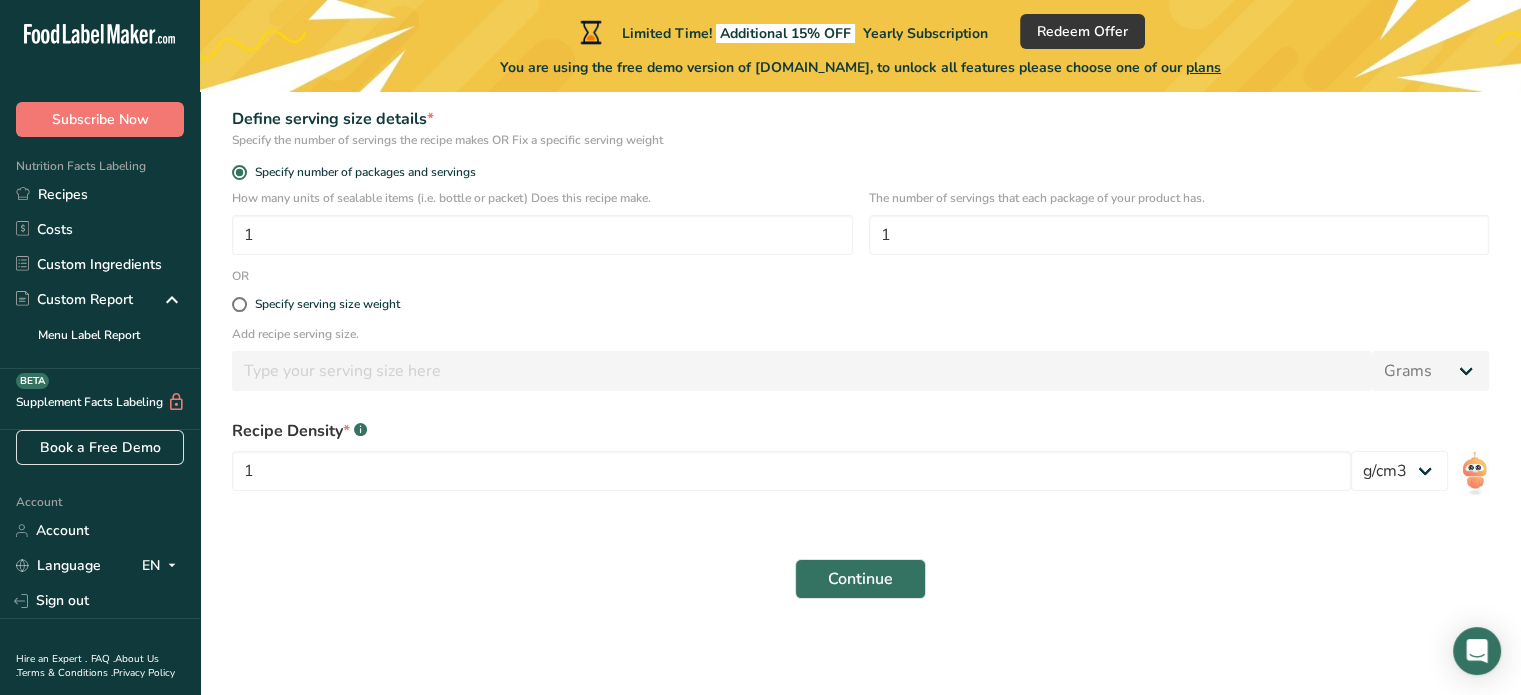 click on "Continue" at bounding box center (860, 579) 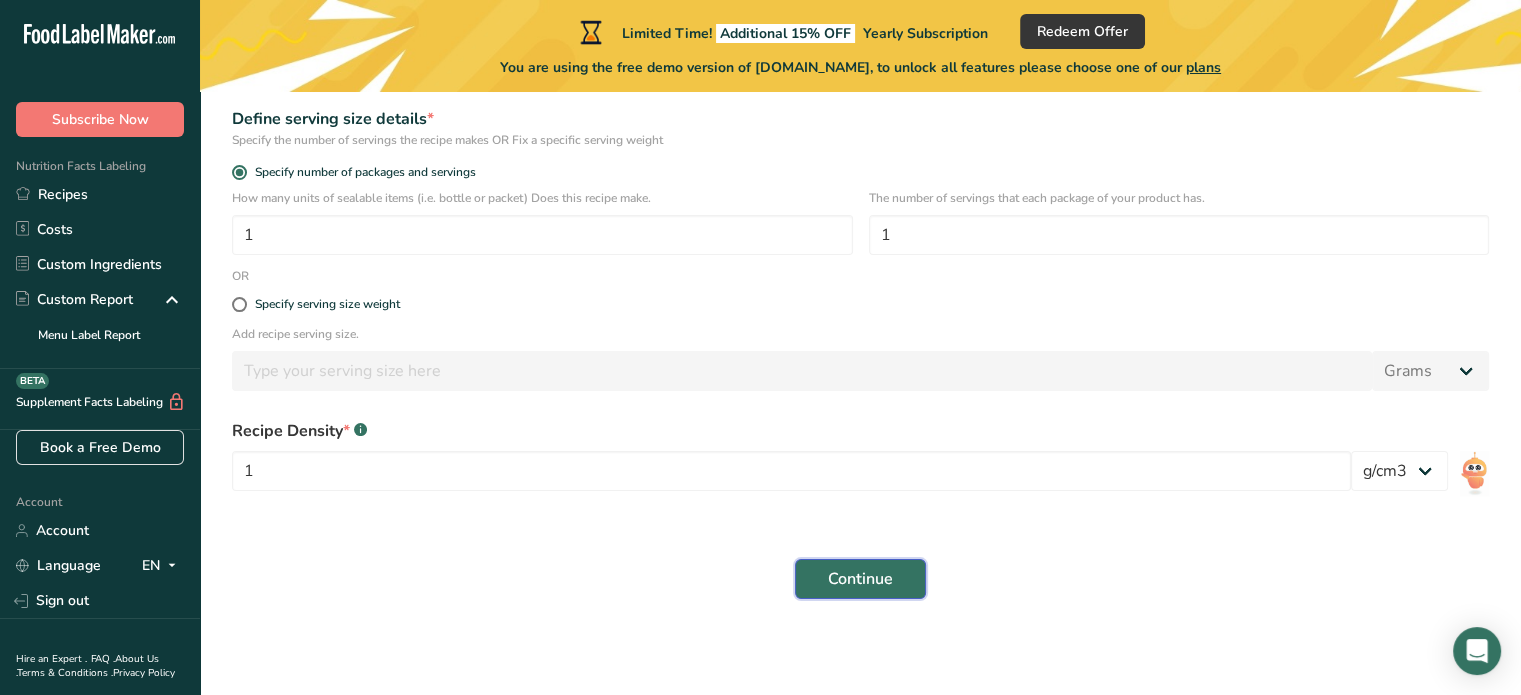click on "Continue" at bounding box center (860, 579) 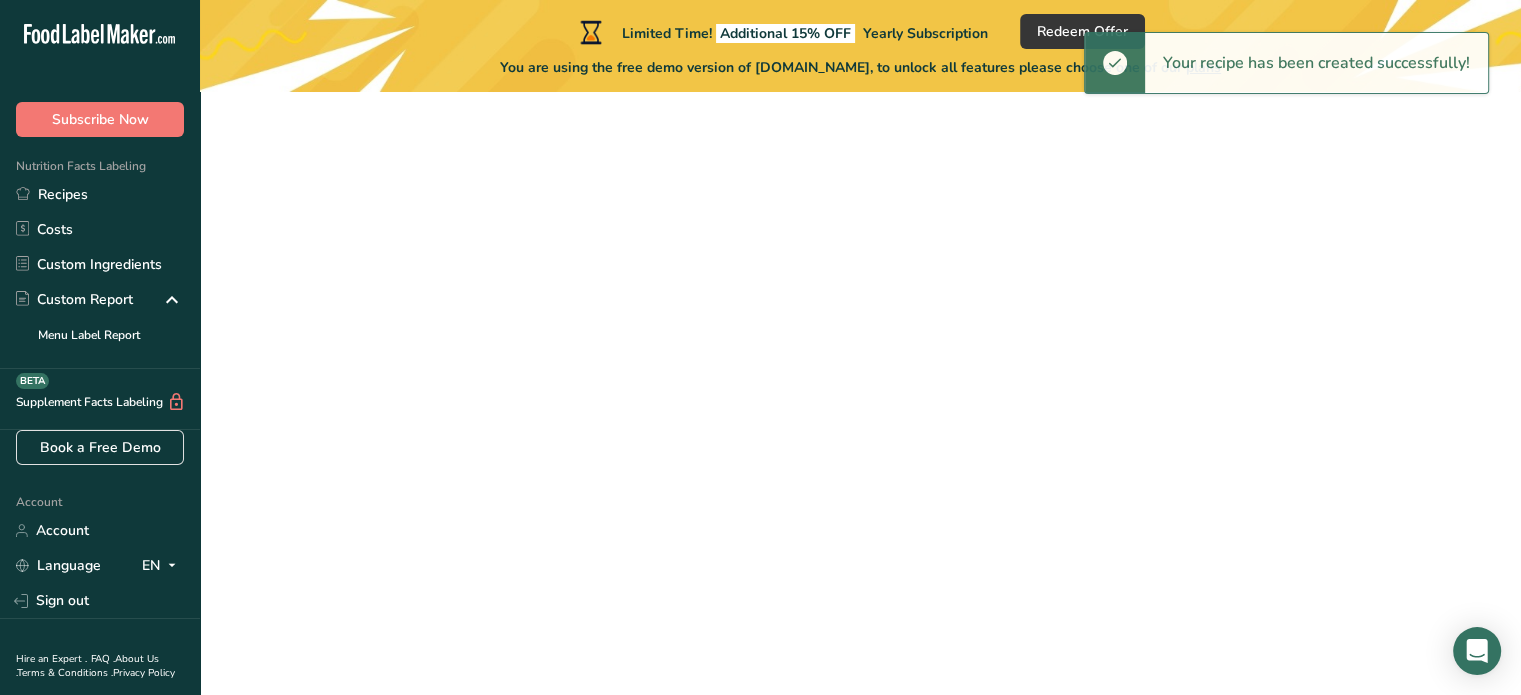 scroll, scrollTop: 0, scrollLeft: 0, axis: both 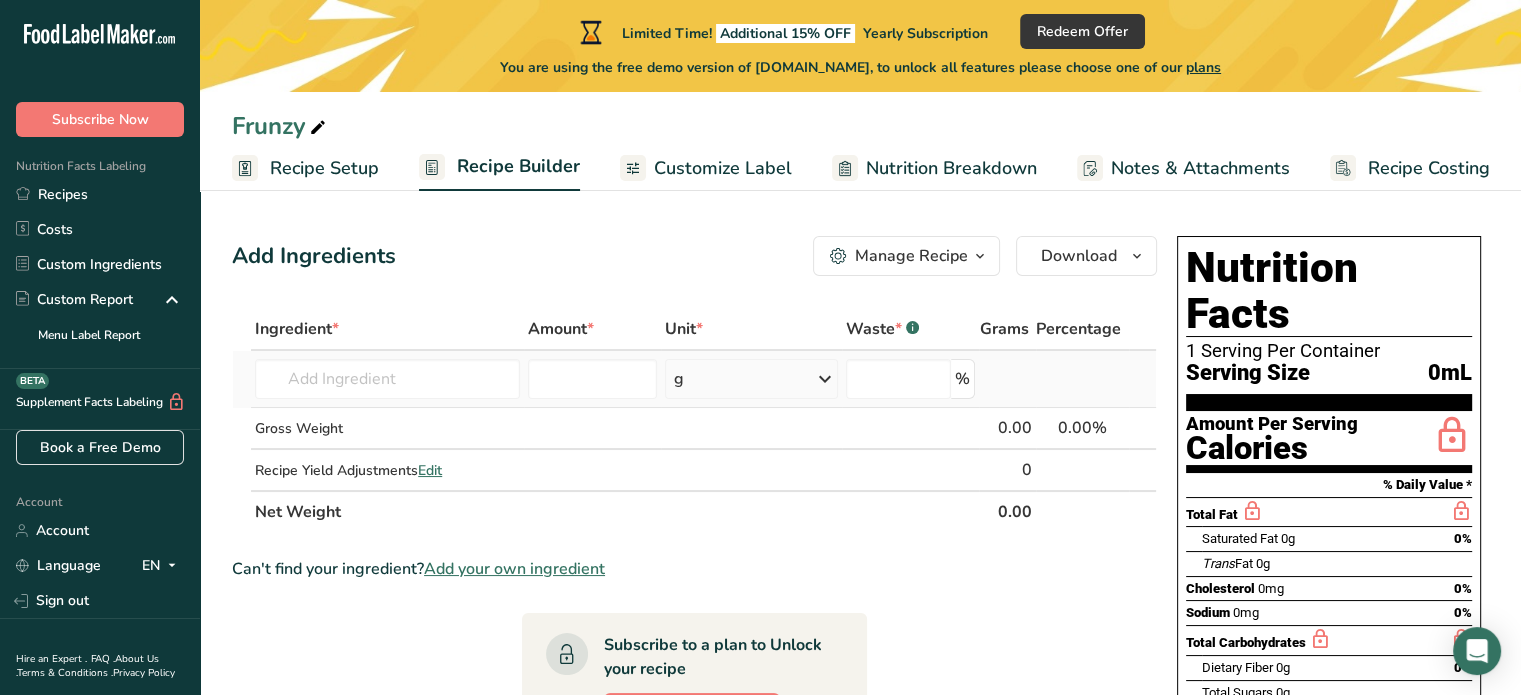 click at bounding box center (592, 379) 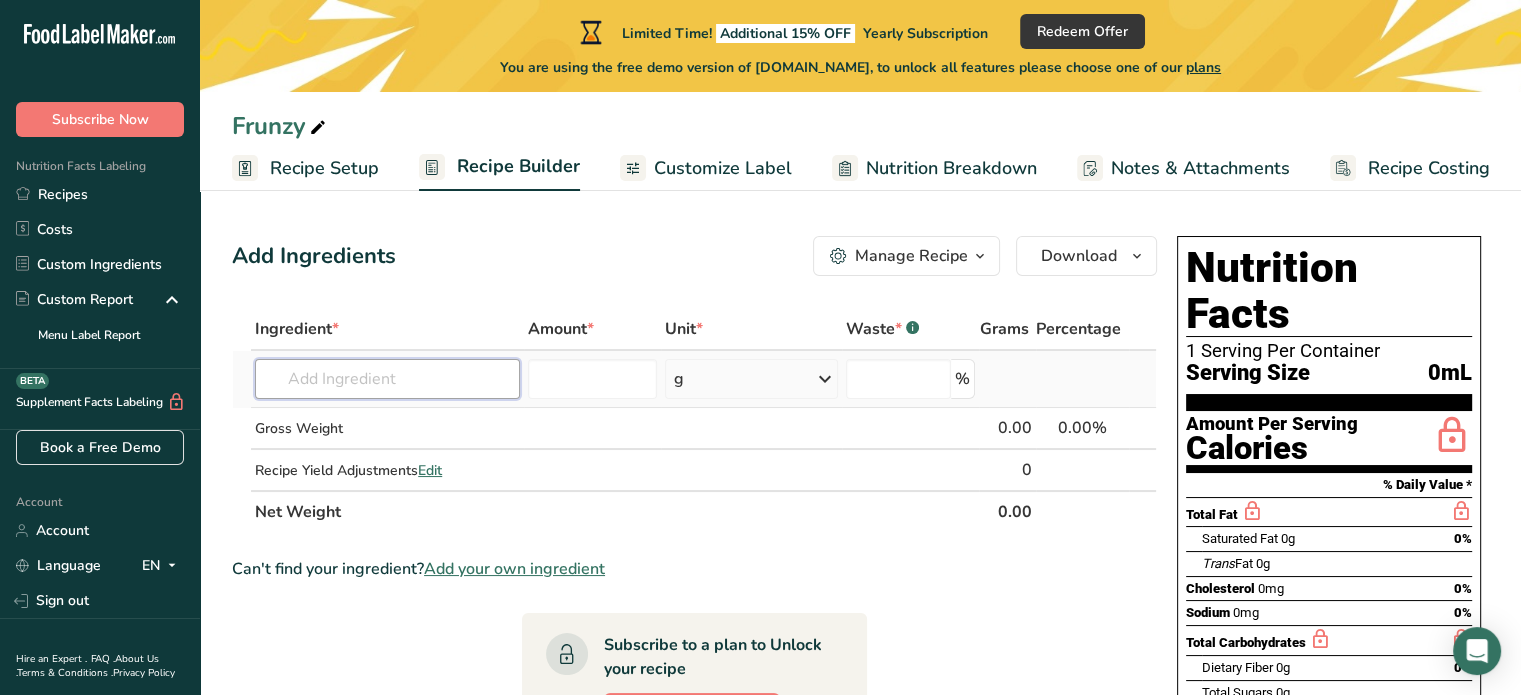 click at bounding box center [387, 379] 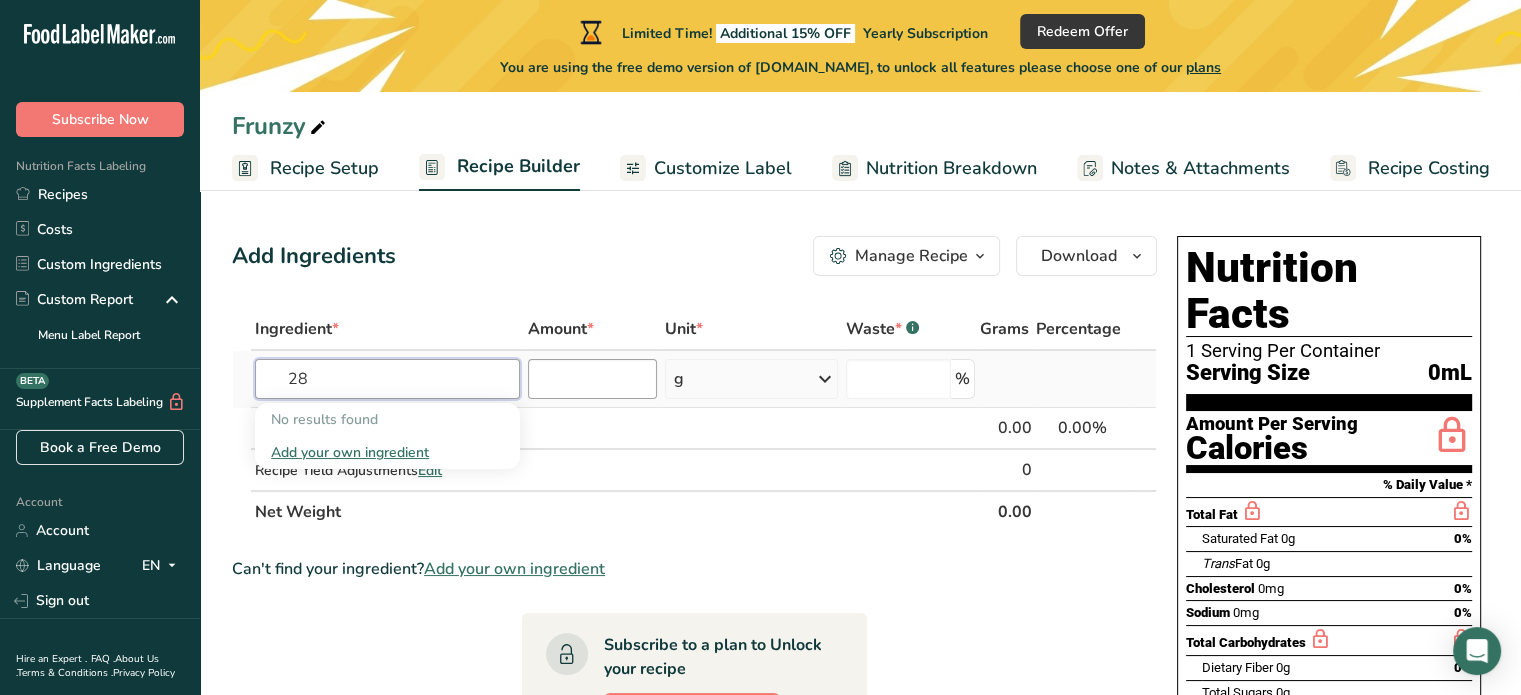type on "2" 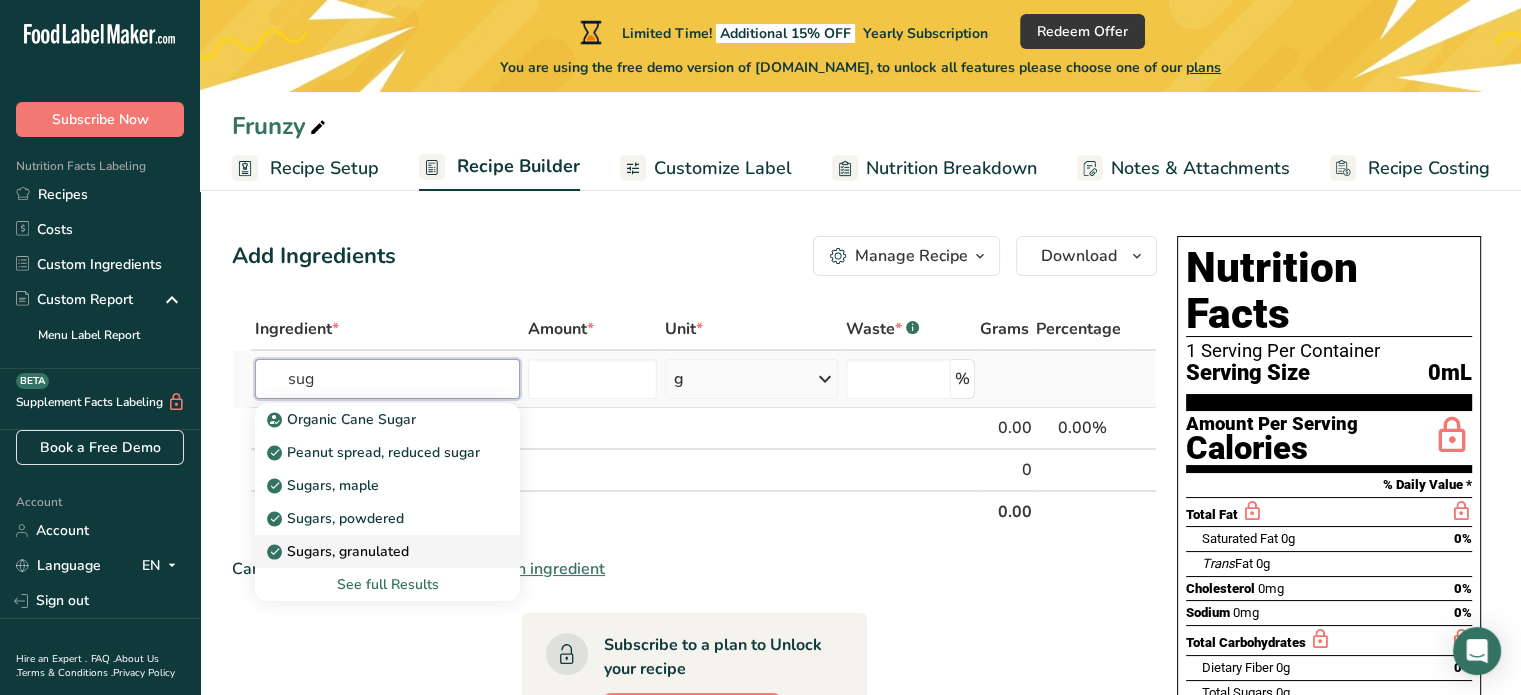 type on "sug" 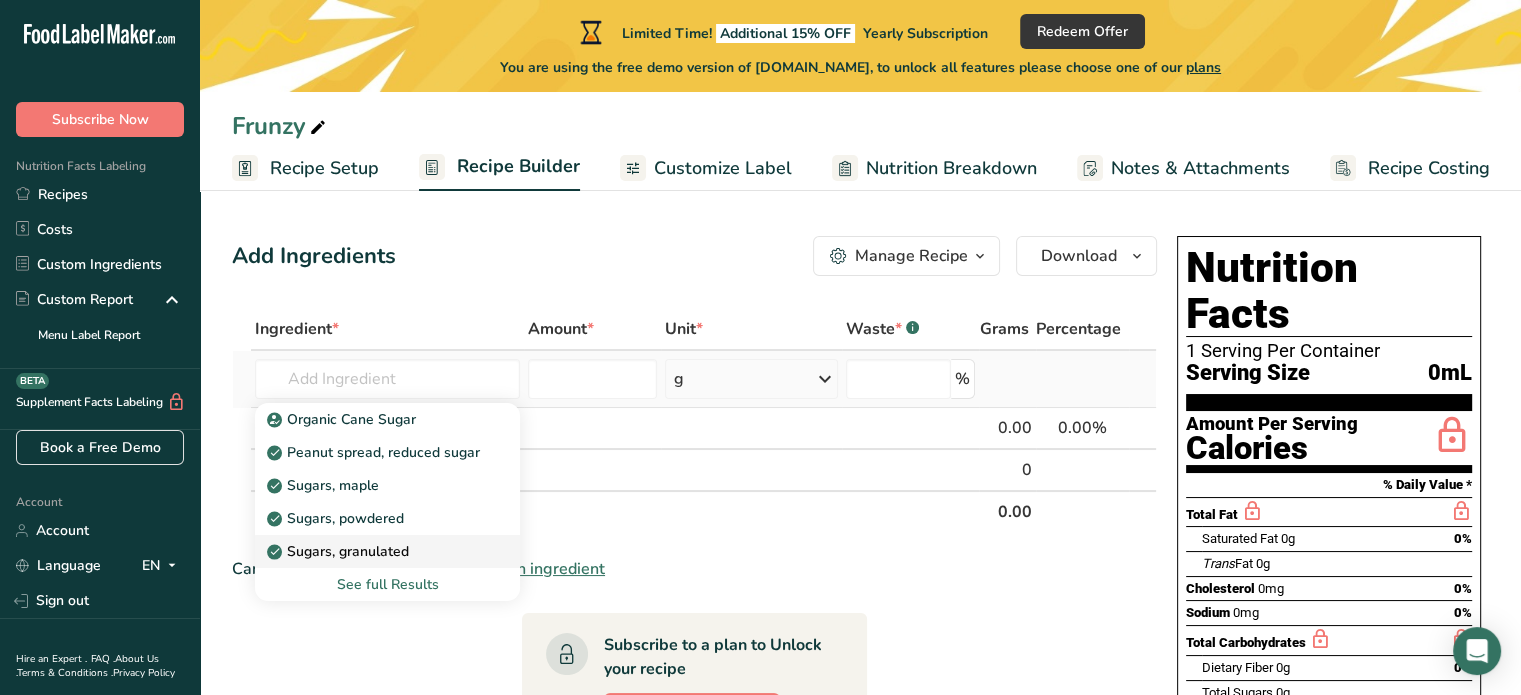 click on "Sugars, granulated" at bounding box center (340, 551) 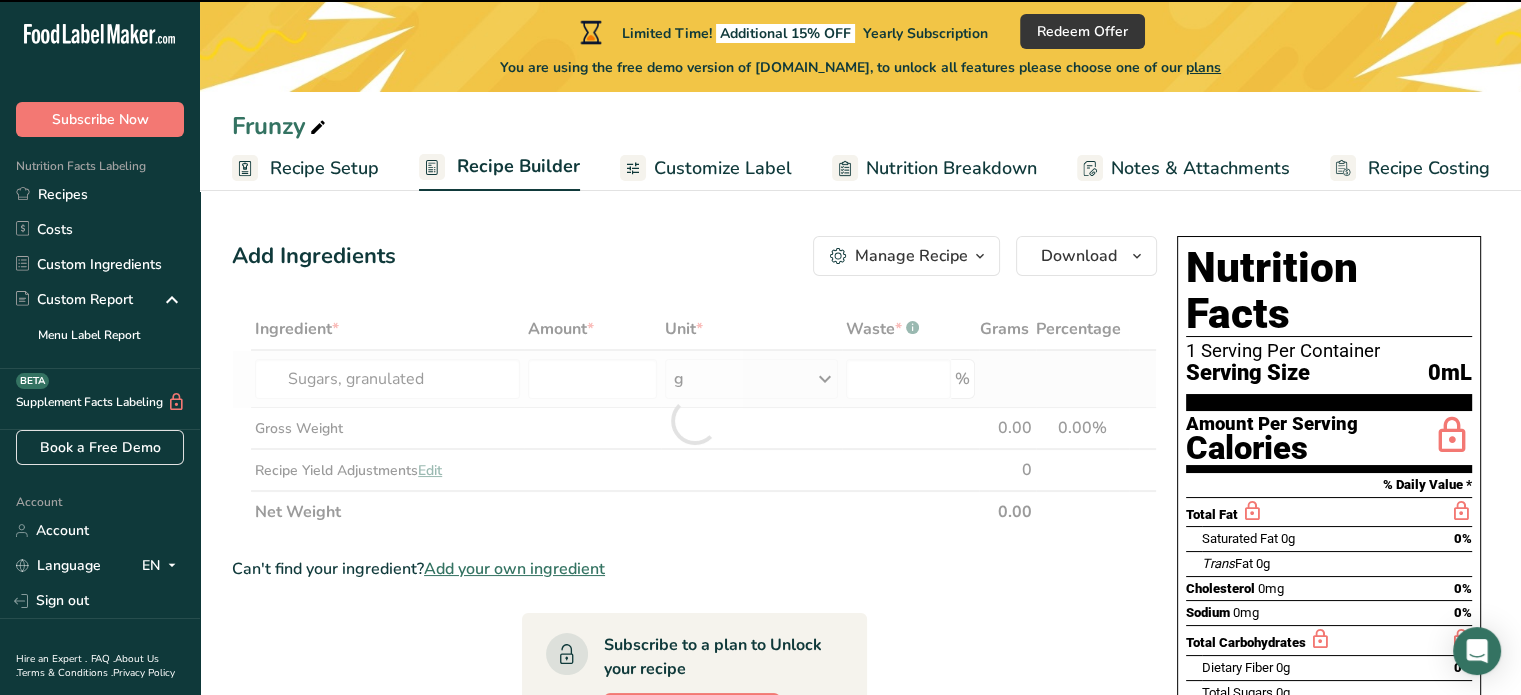 type on "0" 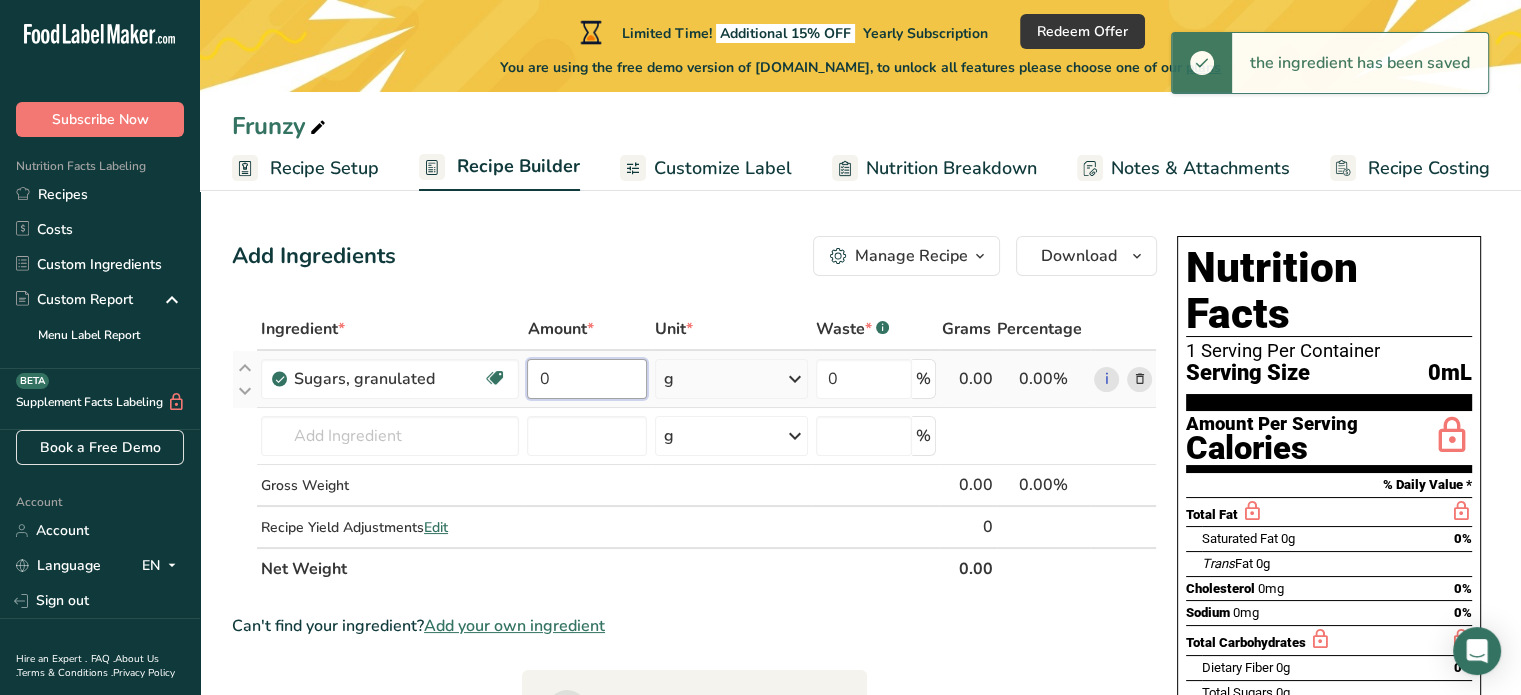 click on "0" at bounding box center [586, 379] 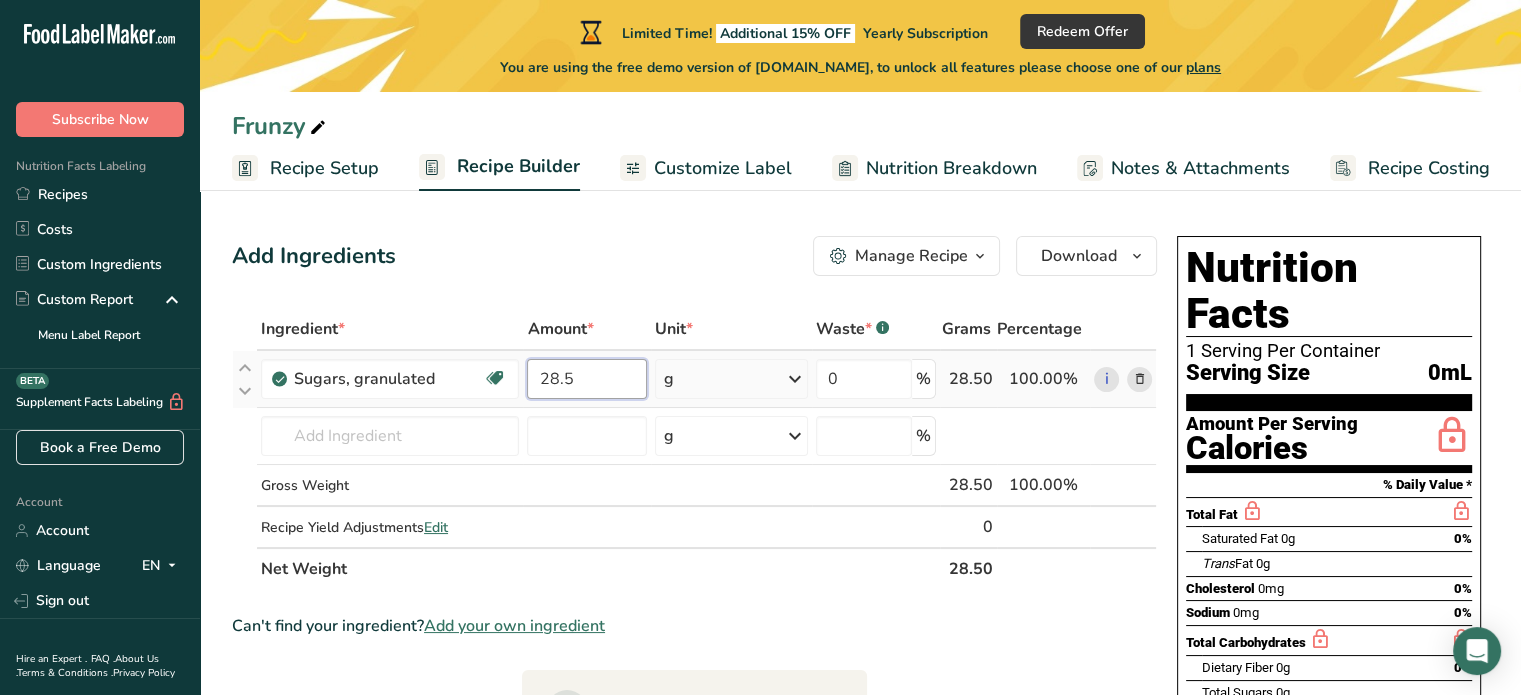 type on "28.5" 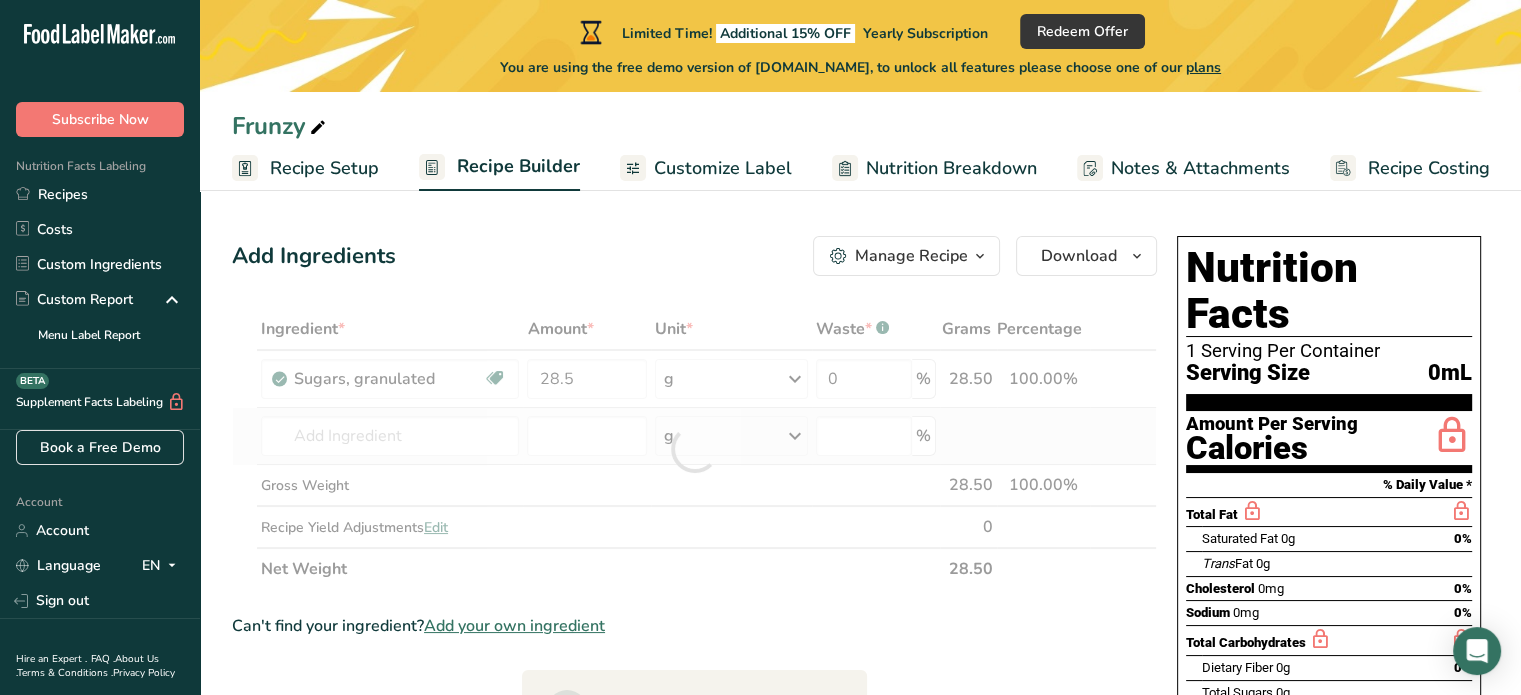 click on "Ingredient *
Amount *
Unit *
Waste *   .a-a{fill:#347362;}.b-a{fill:#fff;}          Grams
Percentage
Sugars, granulated
Dairy free
Gluten free
Vegan
Vegetarian
Soy free
28.5
g
Portions
1 serving packet
1 cup
Weight Units
g
kg
mg
See more
Volume Units
l
Volume units require a density conversion. If you know your ingredient's density enter it below. Otherwise, click on "RIA" our AI Regulatory bot - she will be able to help you
lb/ft3
g/cm3
Confirm
mL
lb/ft3" at bounding box center (694, 449) 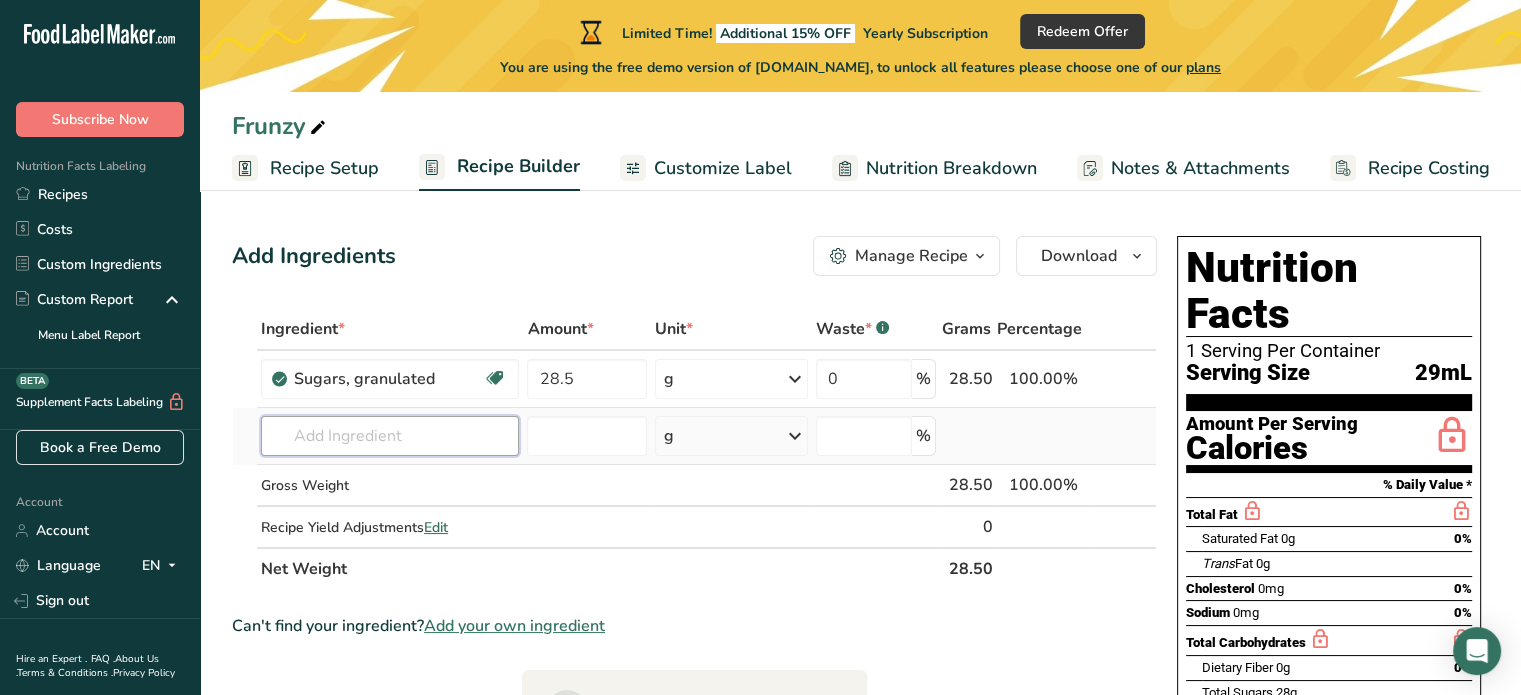 click at bounding box center [390, 436] 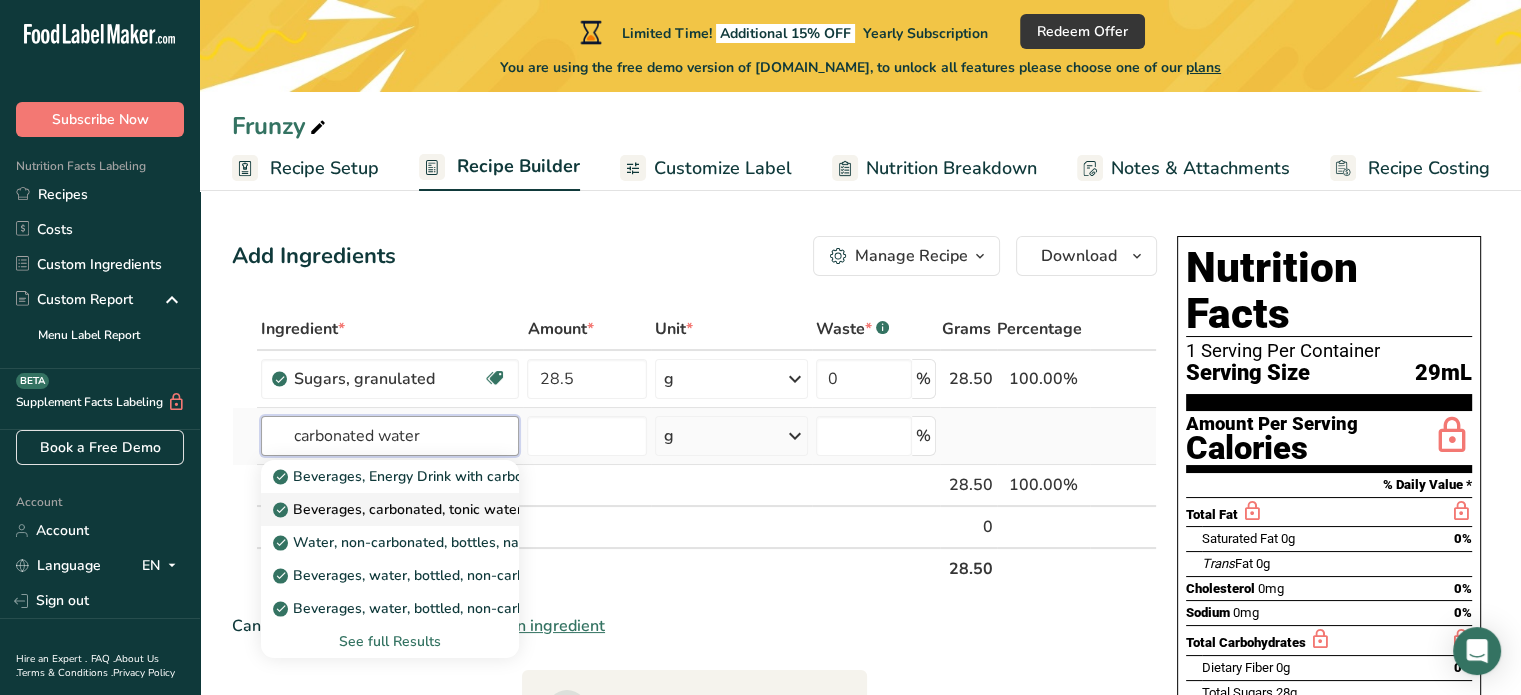 type on "carbonated water" 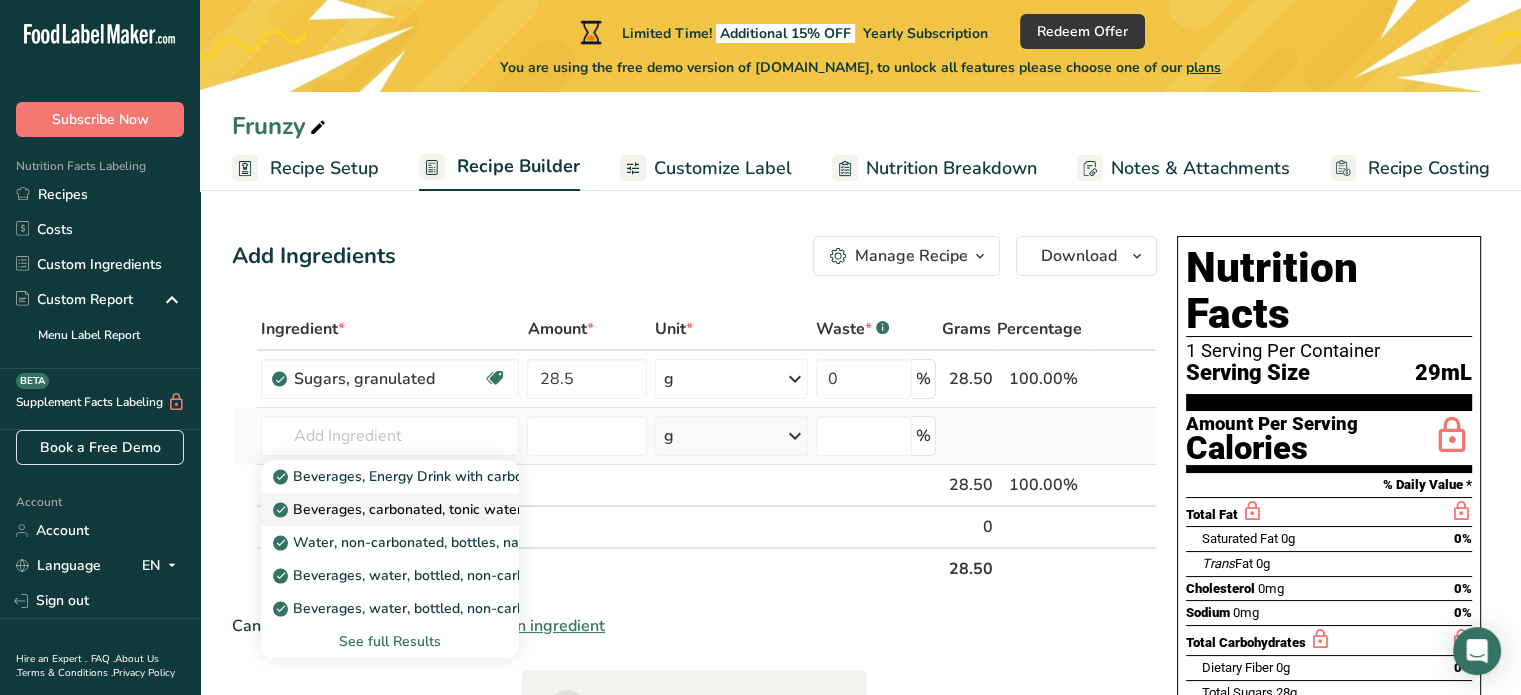 click on "Beverages, carbonated, tonic water" at bounding box center [399, 509] 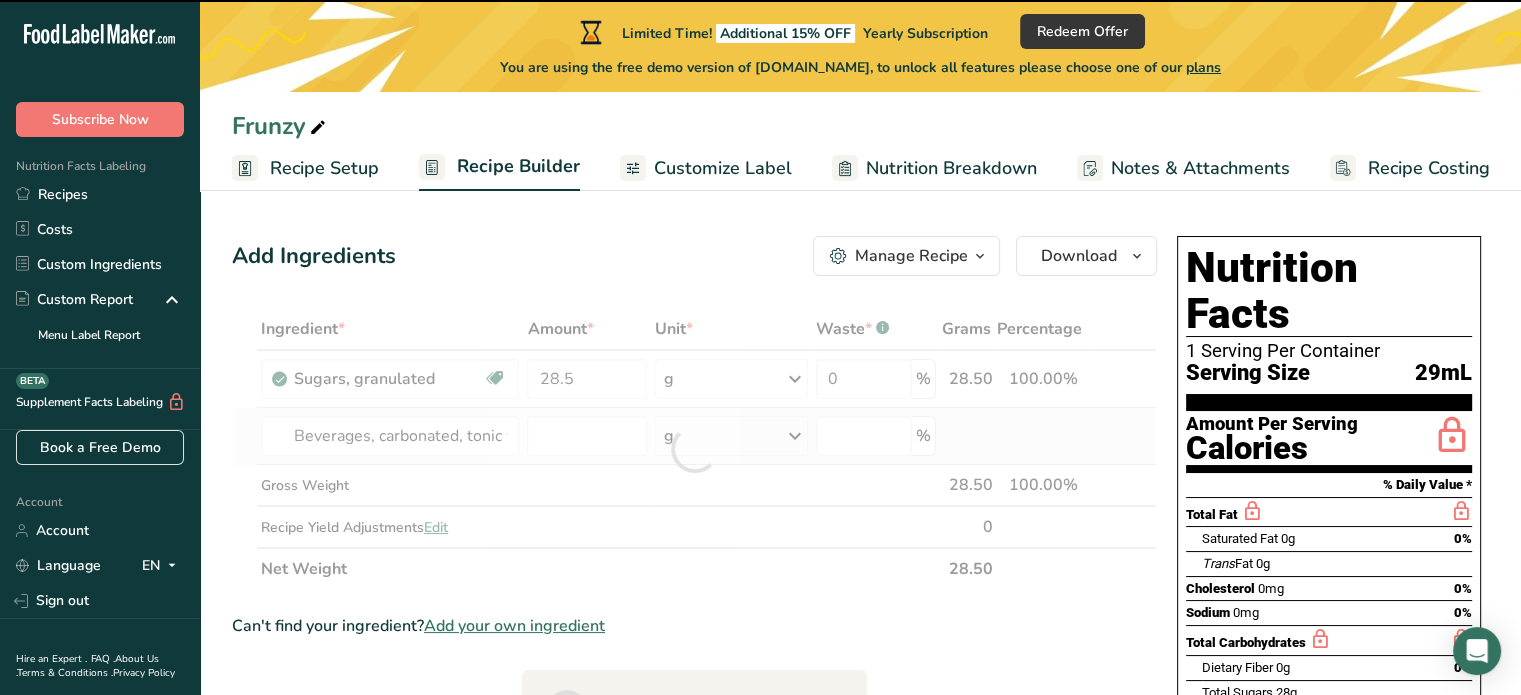 type on "0" 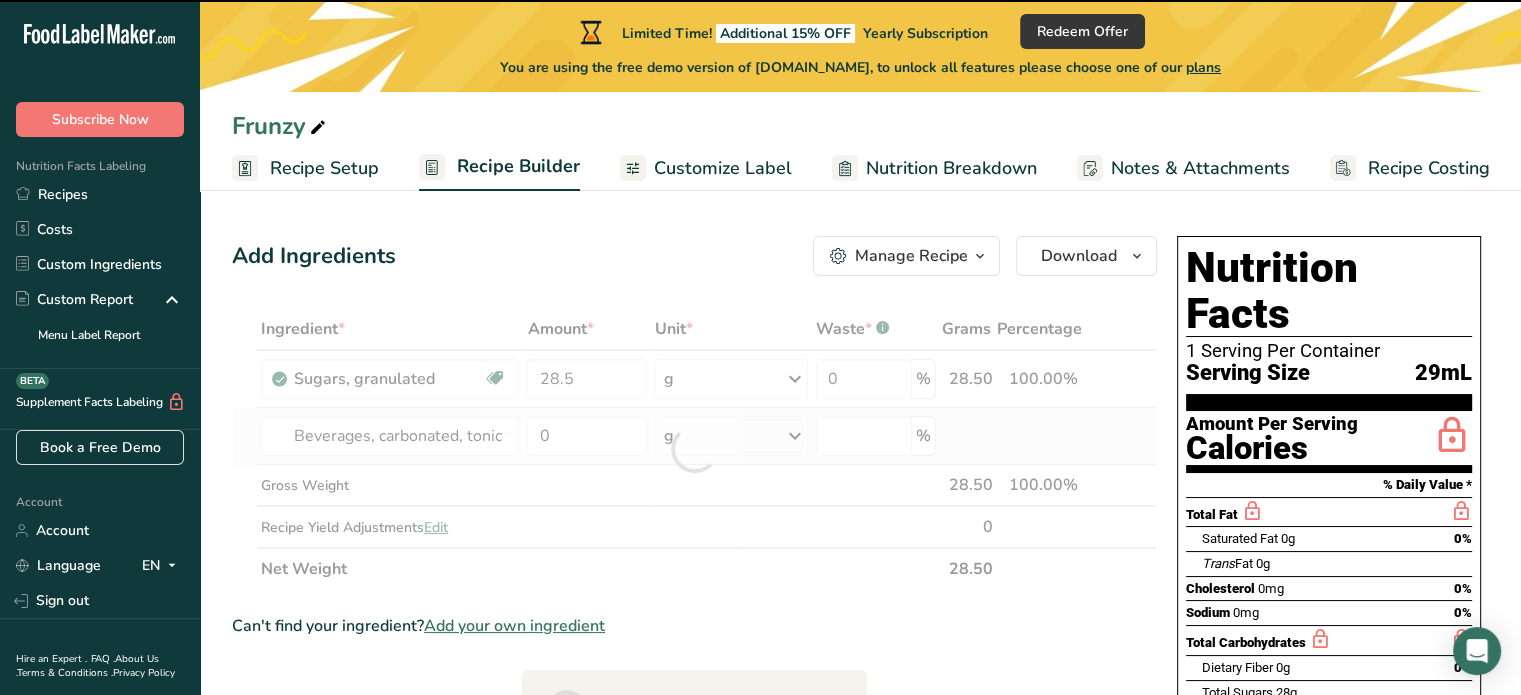 type on "0" 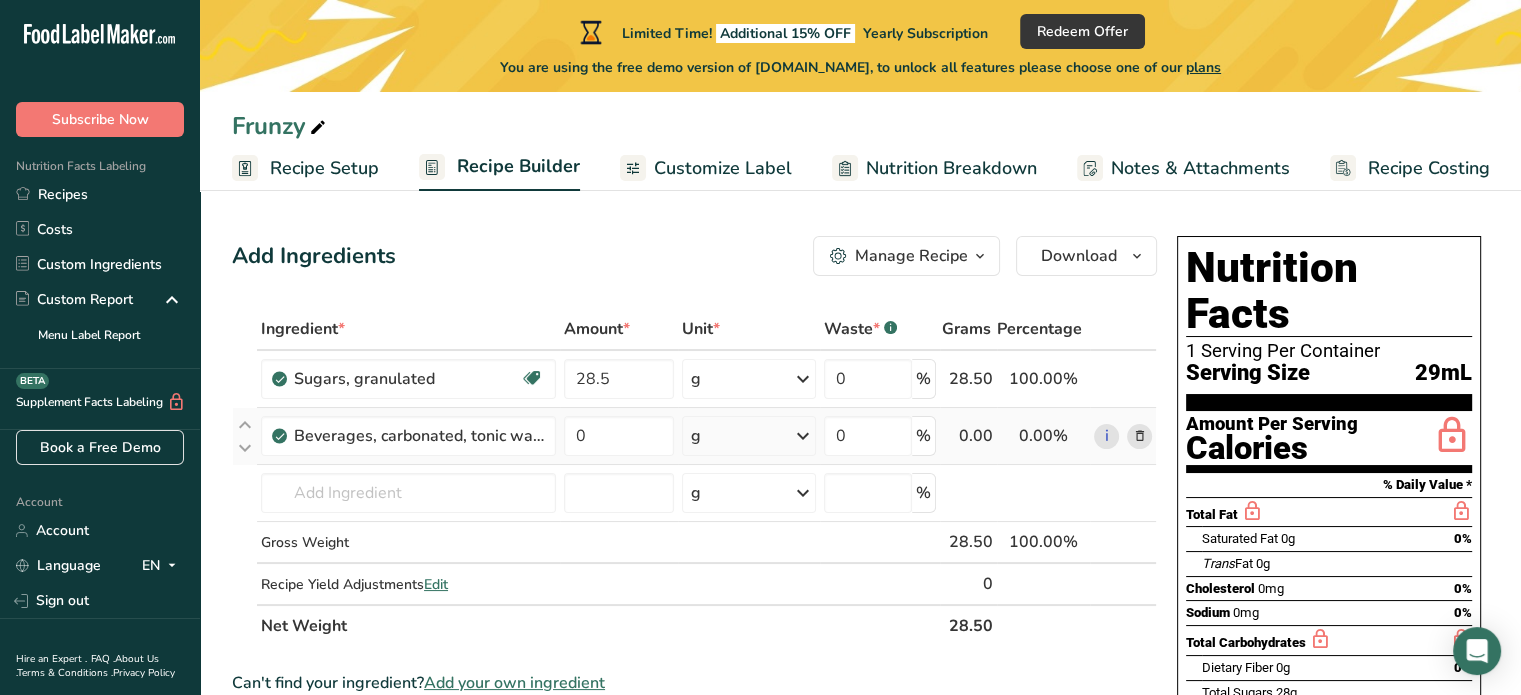 click on "Add Ingredients
Manage Recipe         Delete Recipe             Duplicate Recipe               Scale Recipe               Save as Sub-Recipe   .a-a{fill:#347362;}.b-a{fill:#fff;}                                 Nutrition Breakdown                 Recipe Card
NEW
Amino Acids Pattern Report             Activity History
Download
Choose your preferred label style
Standard FDA label
Standard FDA label
The most common format for nutrition facts labels in compliance with the FDA's typeface, style and requirements
Tabular FDA label
A label format compliant with the FDA regulations presented in a tabular (horizontal) display.
Linear FDA label
A simple linear display for small sized packages.
Simplified FDA label" at bounding box center [860, 782] 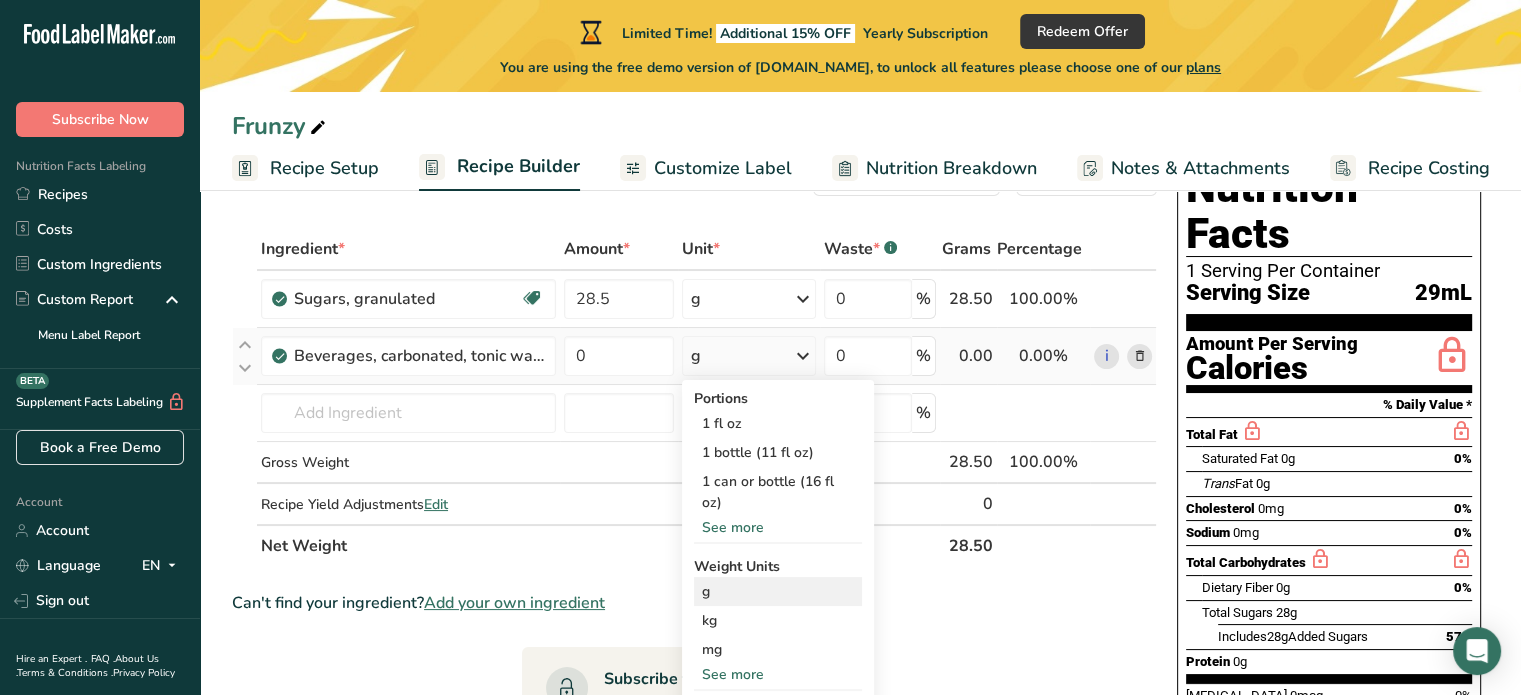 scroll, scrollTop: 120, scrollLeft: 0, axis: vertical 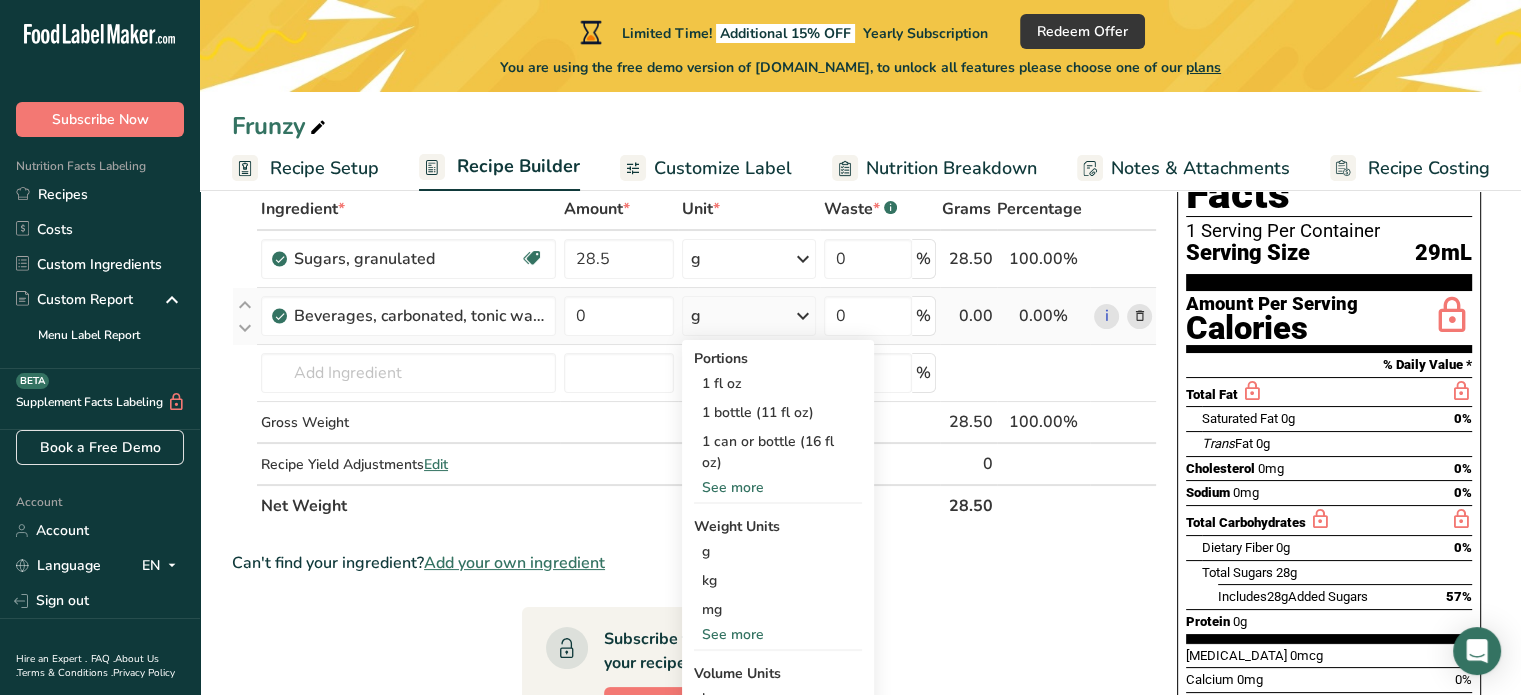 click on "See more" at bounding box center (778, 634) 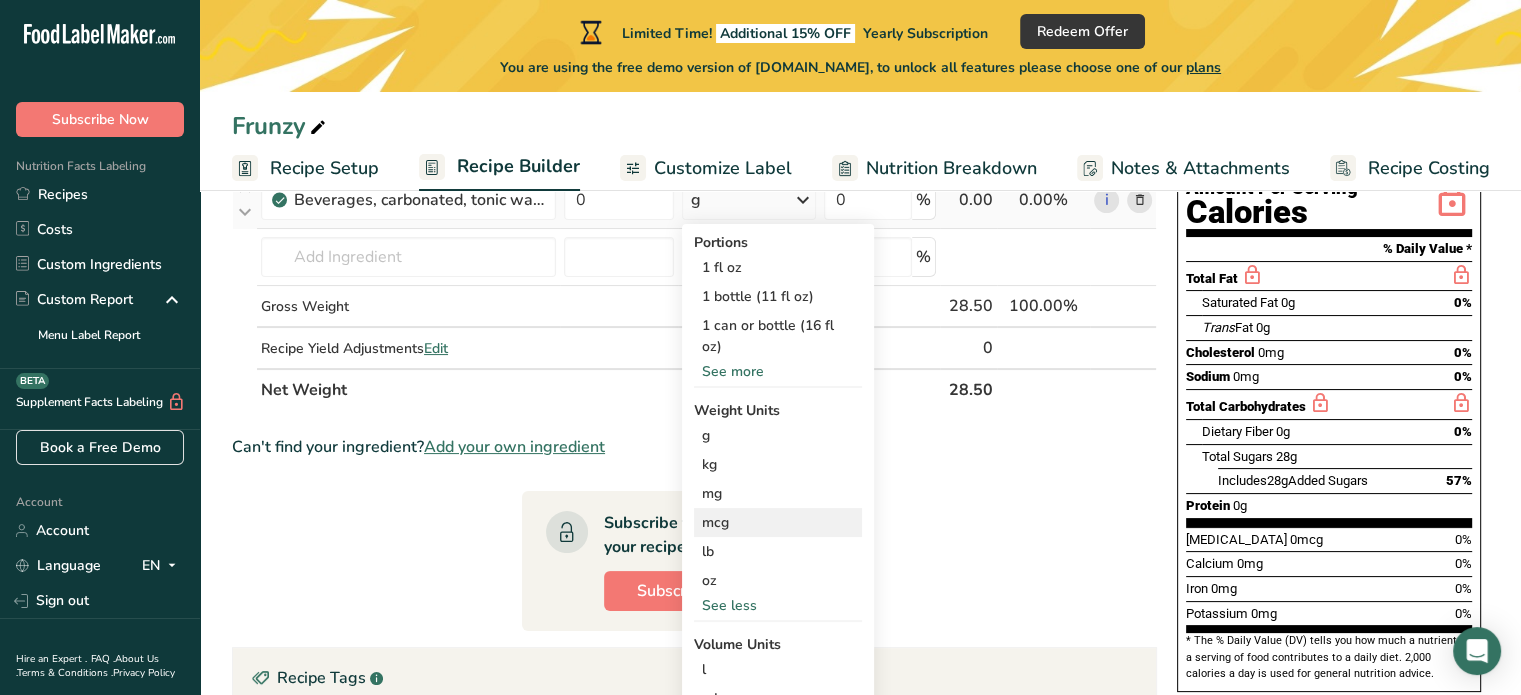 scroll, scrollTop: 240, scrollLeft: 0, axis: vertical 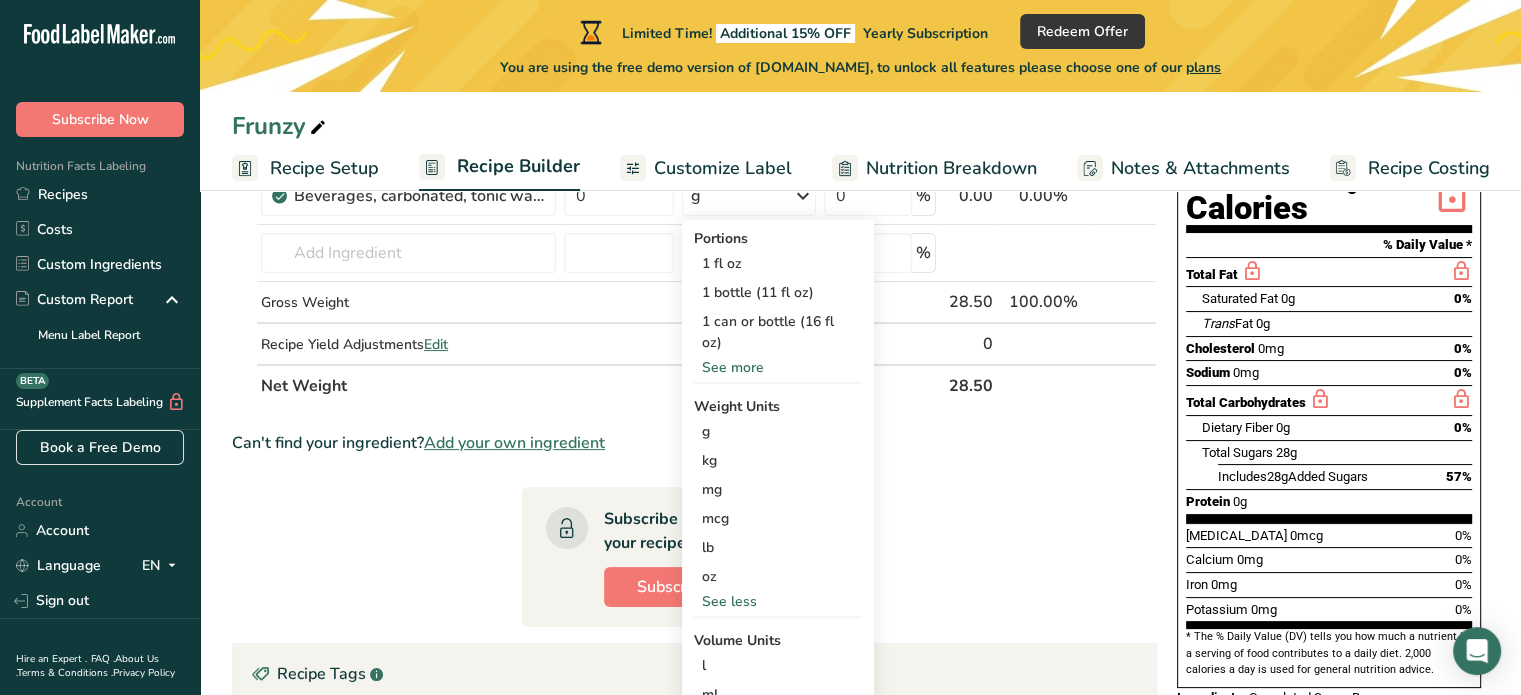 click on "Ingredient *
Amount *
Unit *
Waste *   .a-a{fill:#347362;}.b-a{fill:#fff;}          Grams
Percentage
Sugars, granulated
Dairy free
Gluten free
Vegan
Vegetarian
Soy free
28.5
g
Portions
1 serving packet
1 cup
Weight Units
g
kg
mg
See more
Volume Units
l
Volume units require a density conversion. If you know your ingredient's density enter it below. Otherwise, click on "RIA" our AI Regulatory bot - she will be able to help you
lb/ft3
g/cm3
Confirm
mL
fl oz" at bounding box center [694, 566] 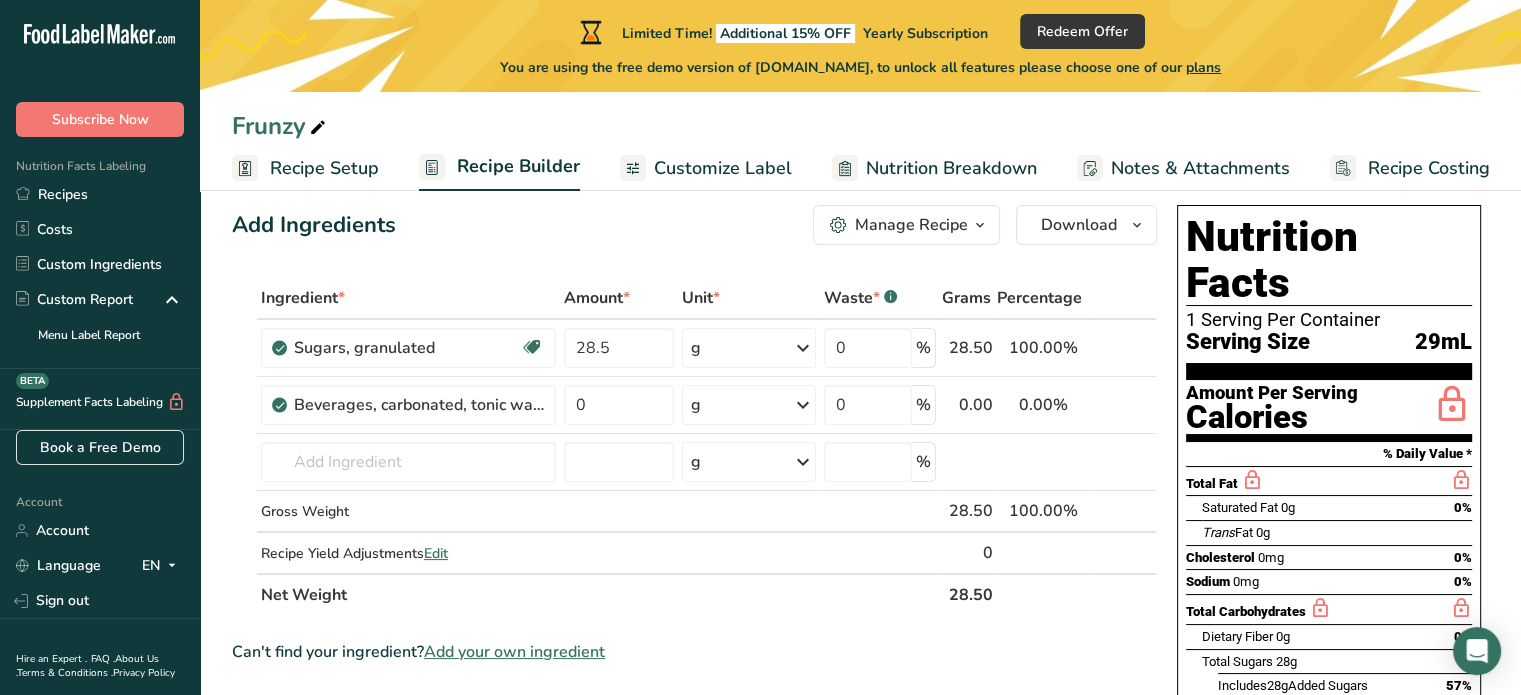 scroll, scrollTop: 0, scrollLeft: 0, axis: both 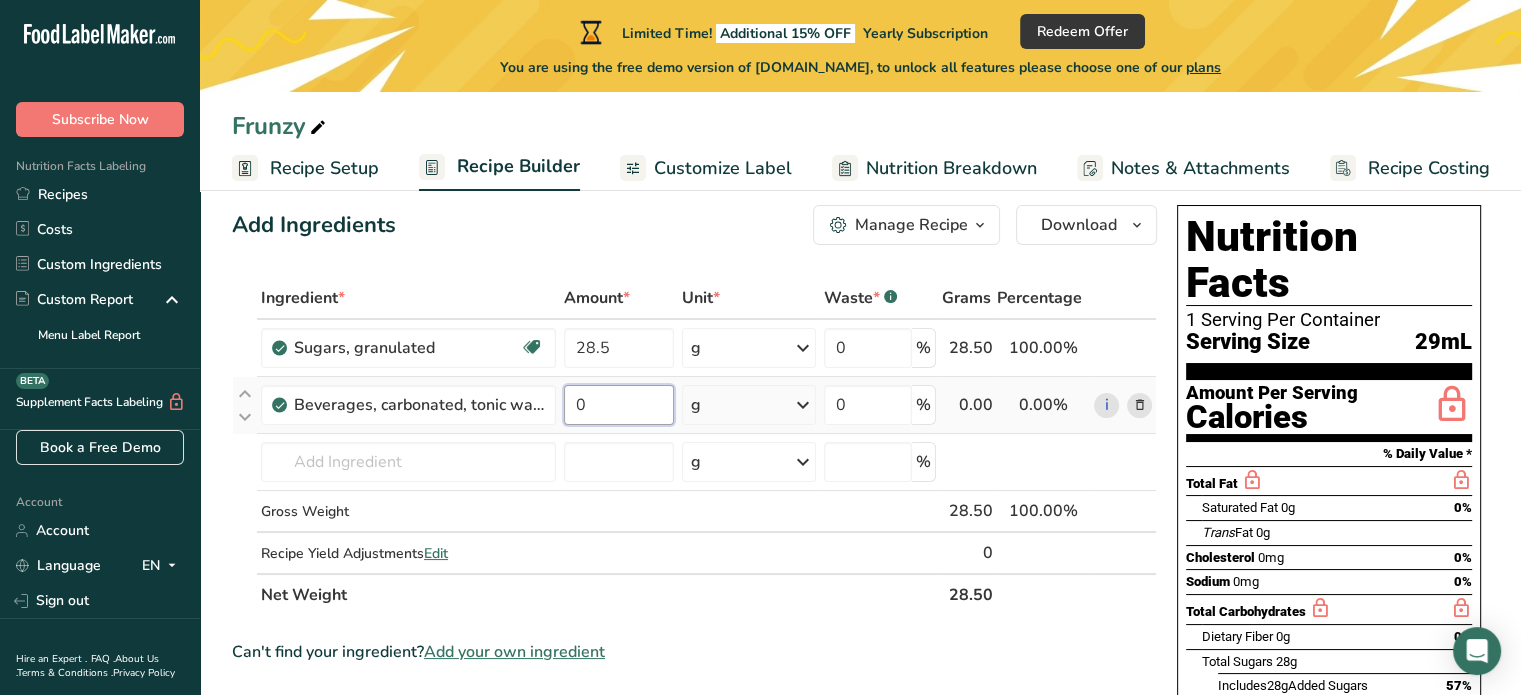 click on "0" at bounding box center (619, 405) 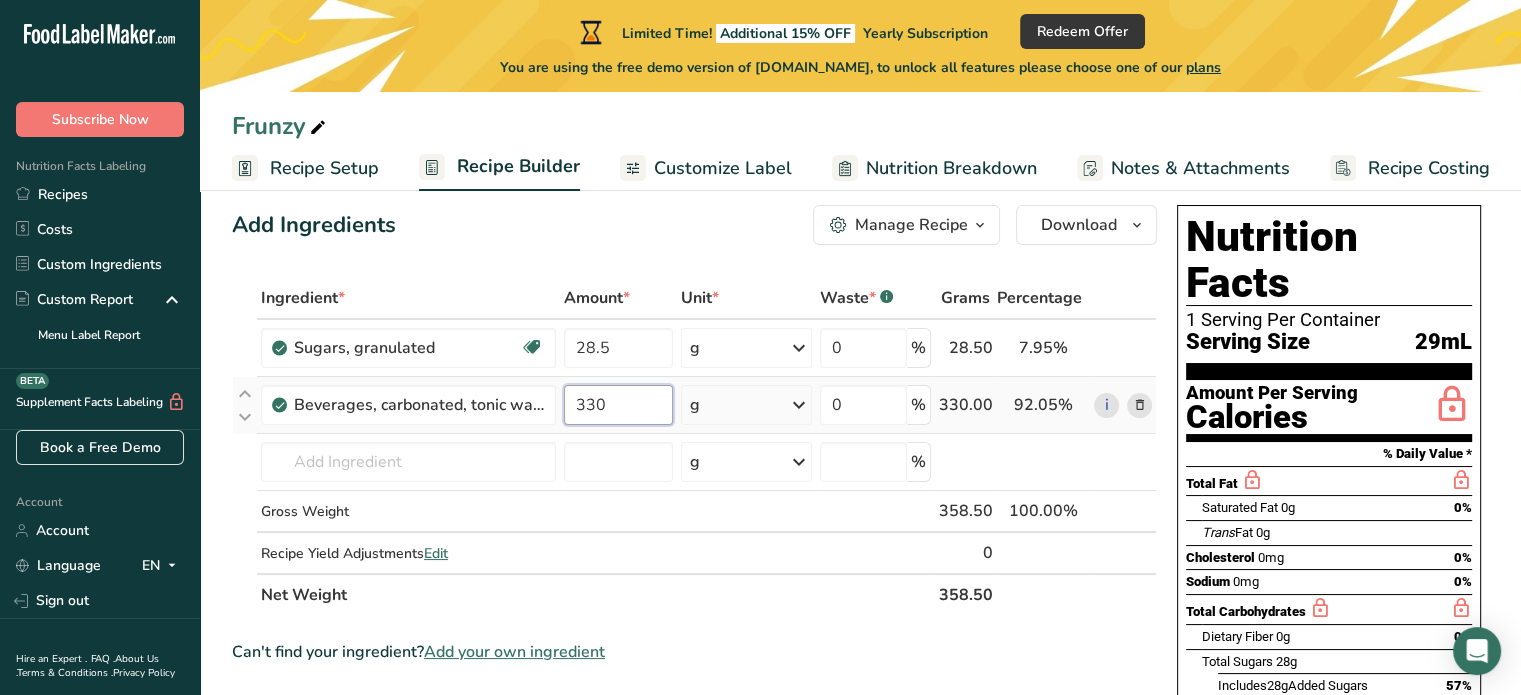 type on "330" 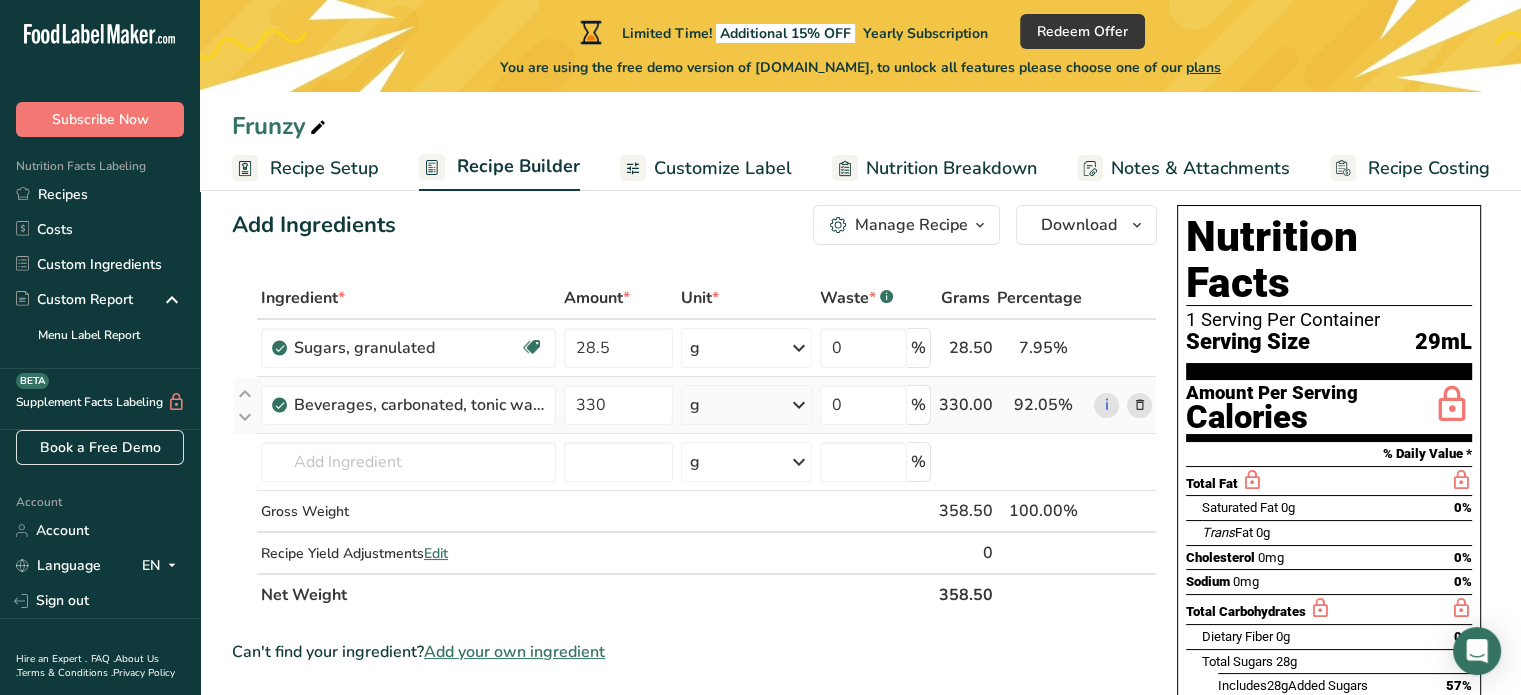 click on "Ingredient *
Amount *
Unit *
Waste *   .a-a{fill:#347362;}.b-a{fill:#fff;}          Grams
Percentage
Sugars, granulated
Dairy free
Gluten free
Vegan
Vegetarian
Soy free
28.5
g
Portions
1 serving packet
1 cup
Weight Units
g
kg
mg
See more
Volume Units
l
Volume units require a density conversion. If you know your ingredient's density enter it below. Otherwise, click on "RIA" our AI Regulatory bot - she will be able to help you
lb/ft3
g/cm3
Confirm
mL
lb/ft3" at bounding box center (694, 446) 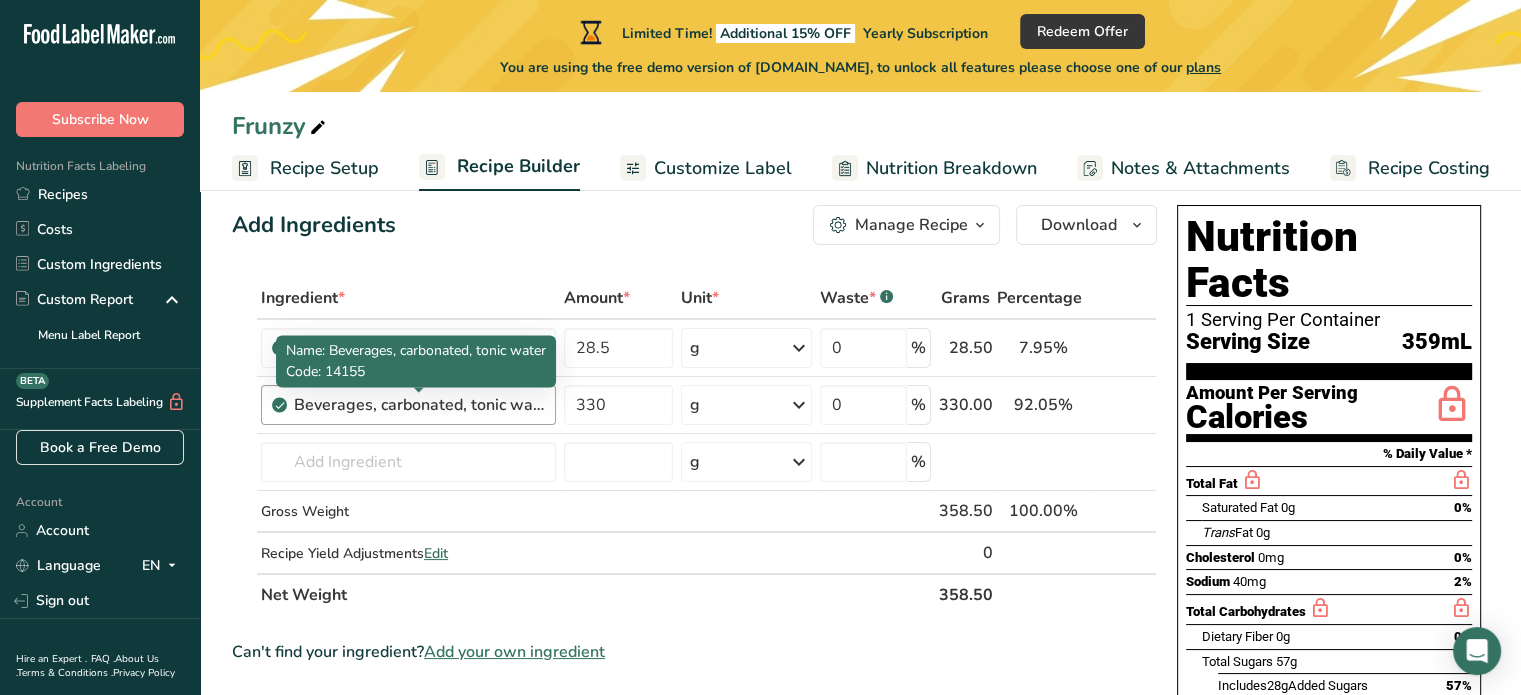 click on "Beverages, carbonated, tonic water" at bounding box center (419, 405) 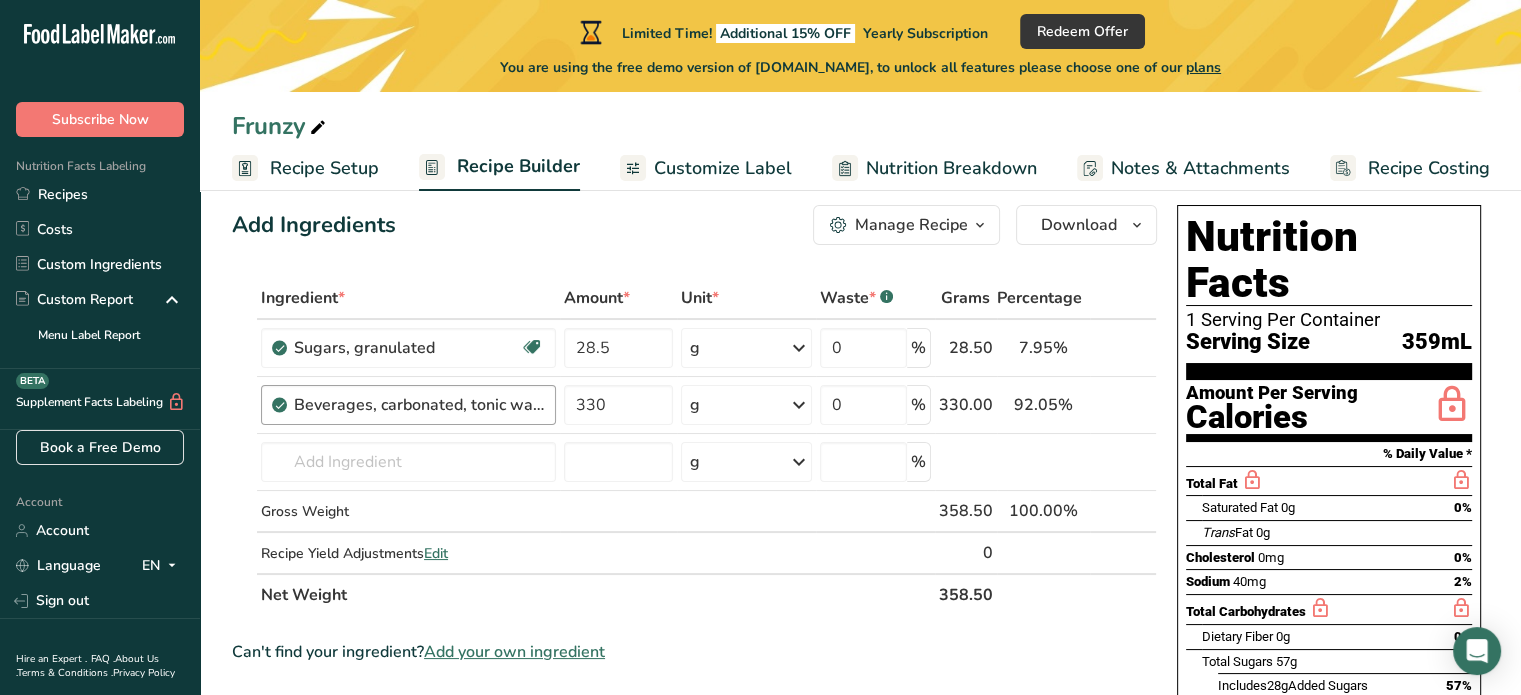 click on "Beverages, carbonated, tonic water" at bounding box center (419, 405) 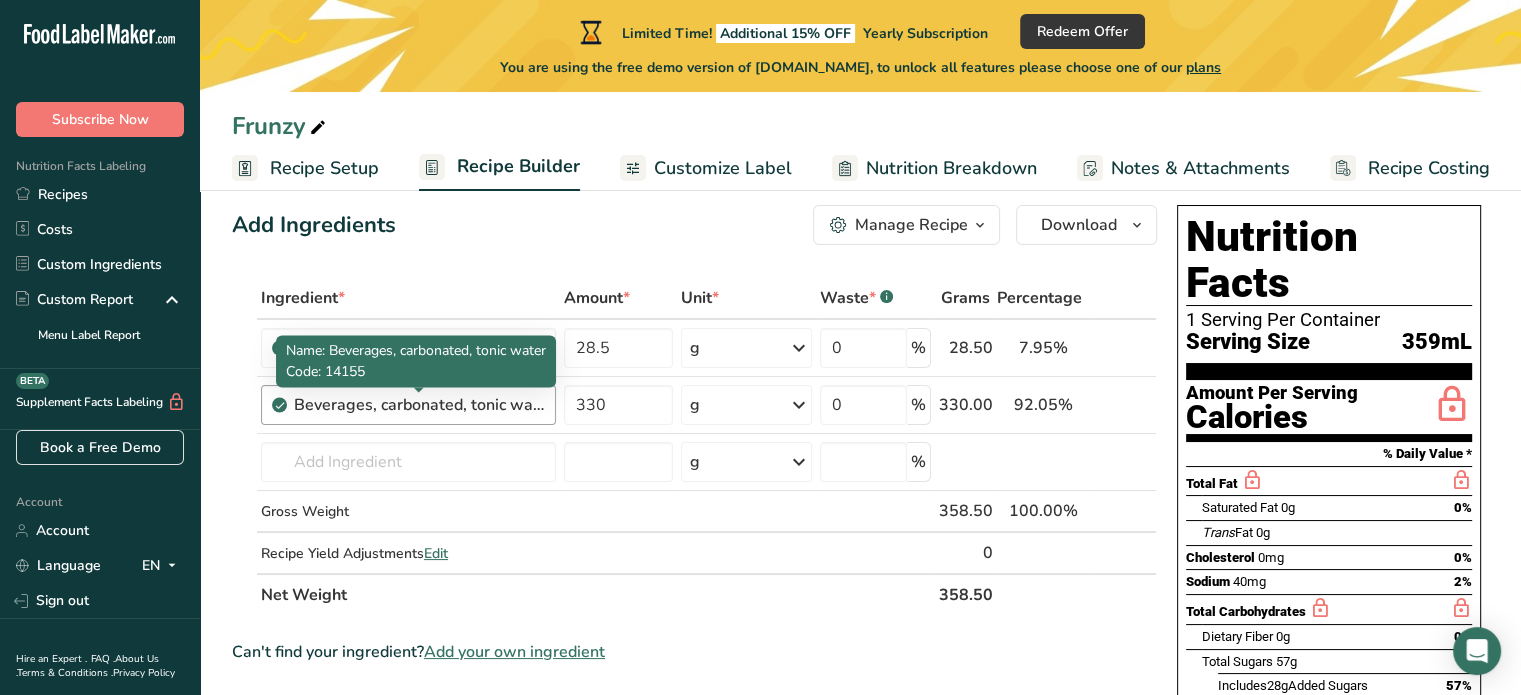 click on "Beverages, carbonated, tonic water" at bounding box center [419, 405] 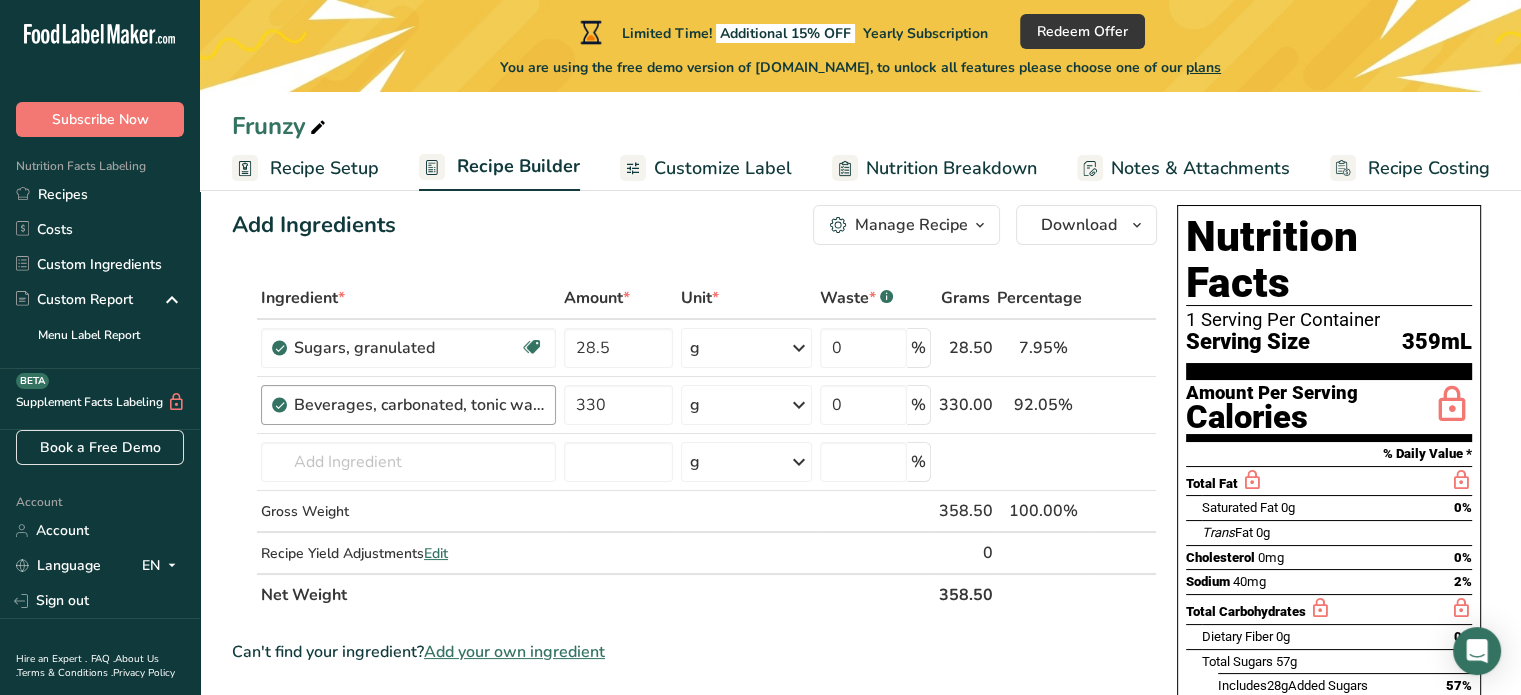 click on "Beverages, carbonated, tonic water" at bounding box center (419, 405) 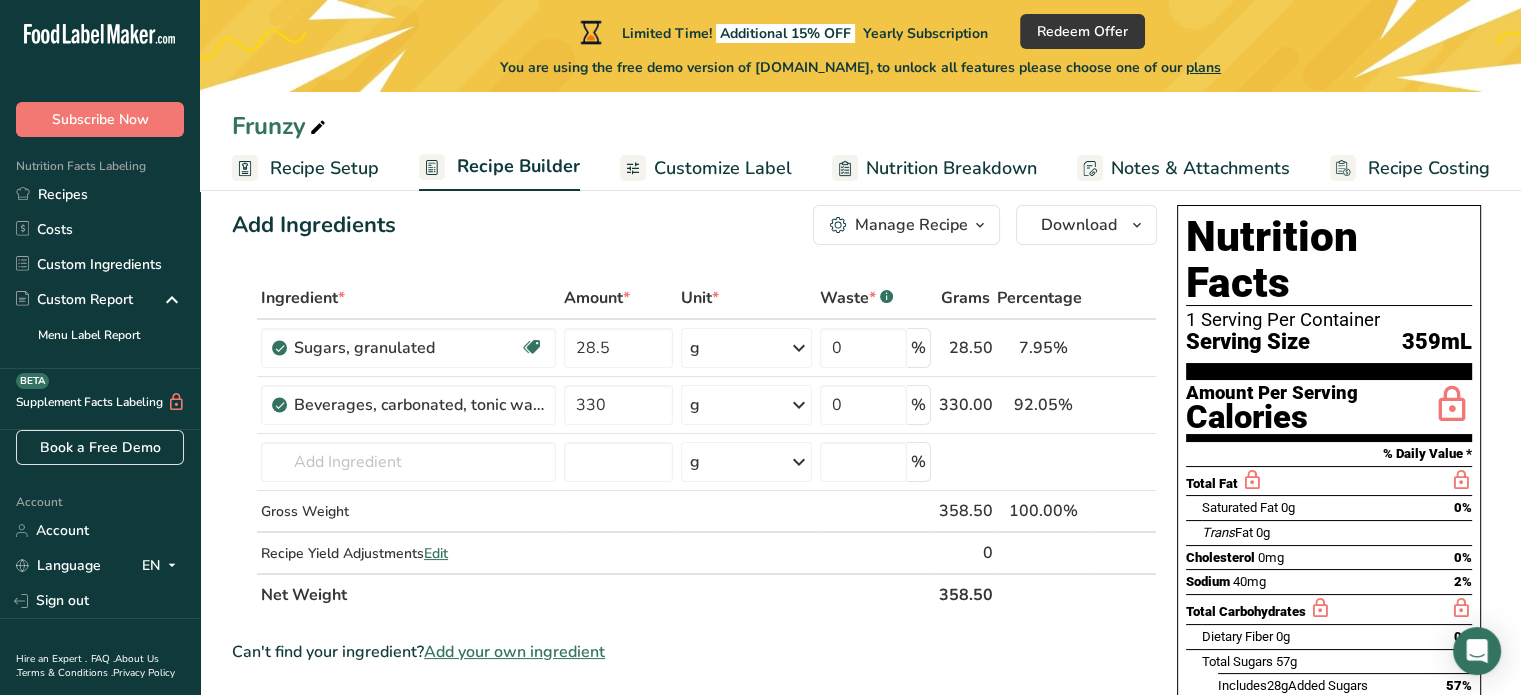 click at bounding box center (245, 417) 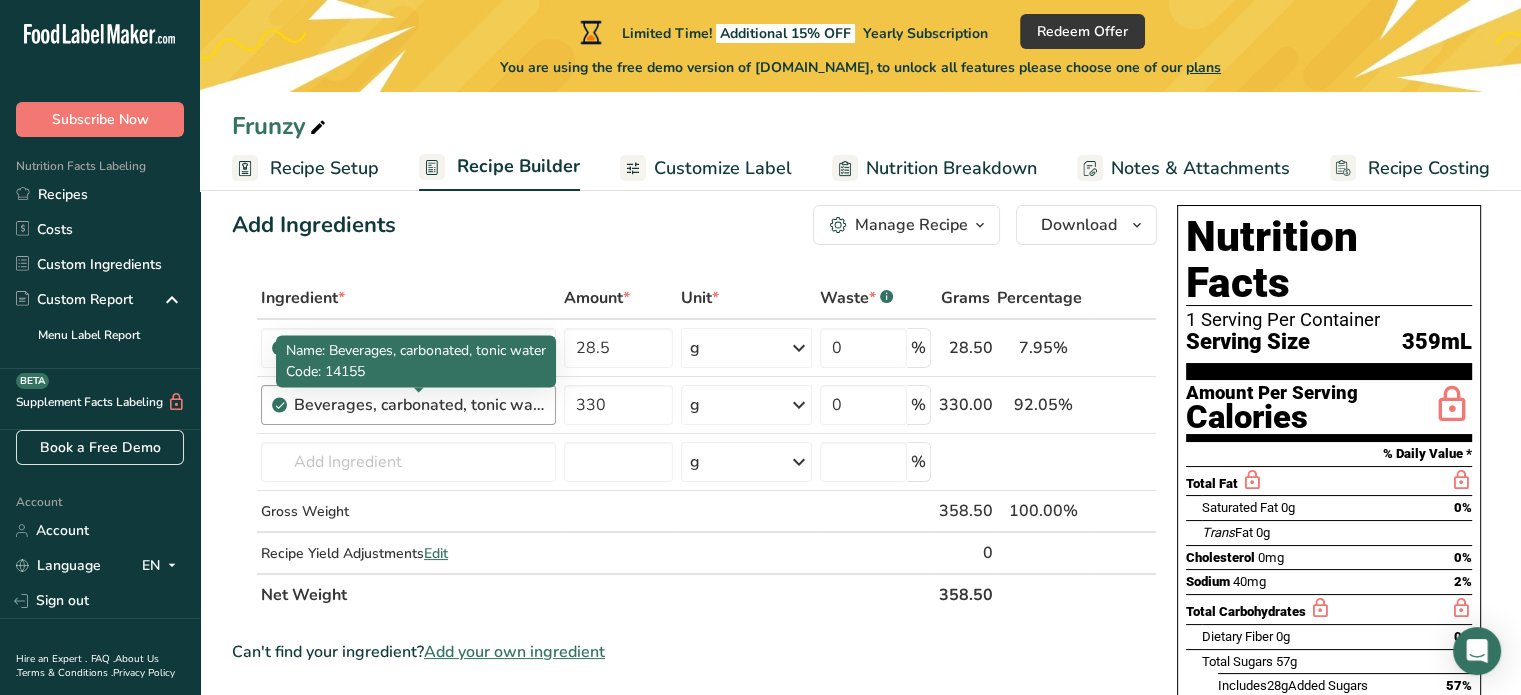 click on "Beverages, carbonated, tonic water" at bounding box center [419, 405] 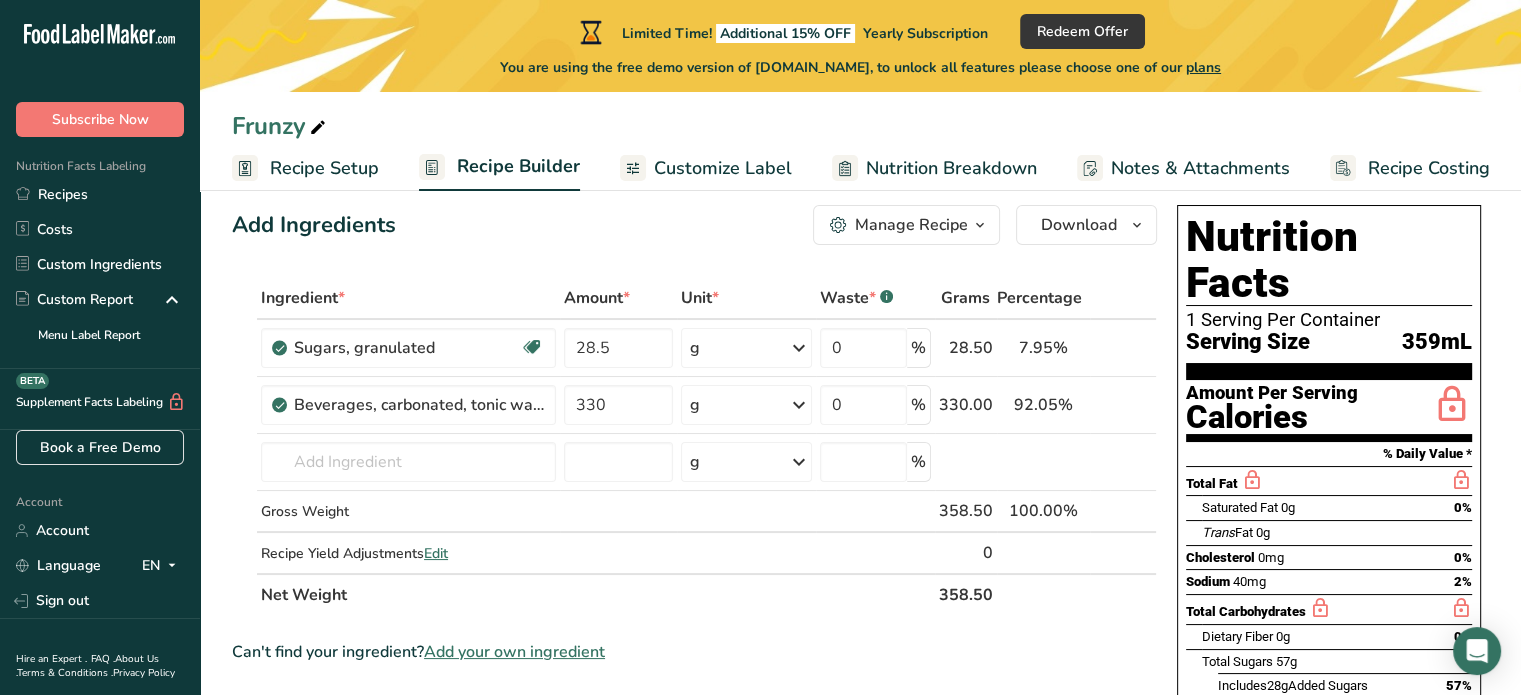 click at bounding box center (1139, 405) 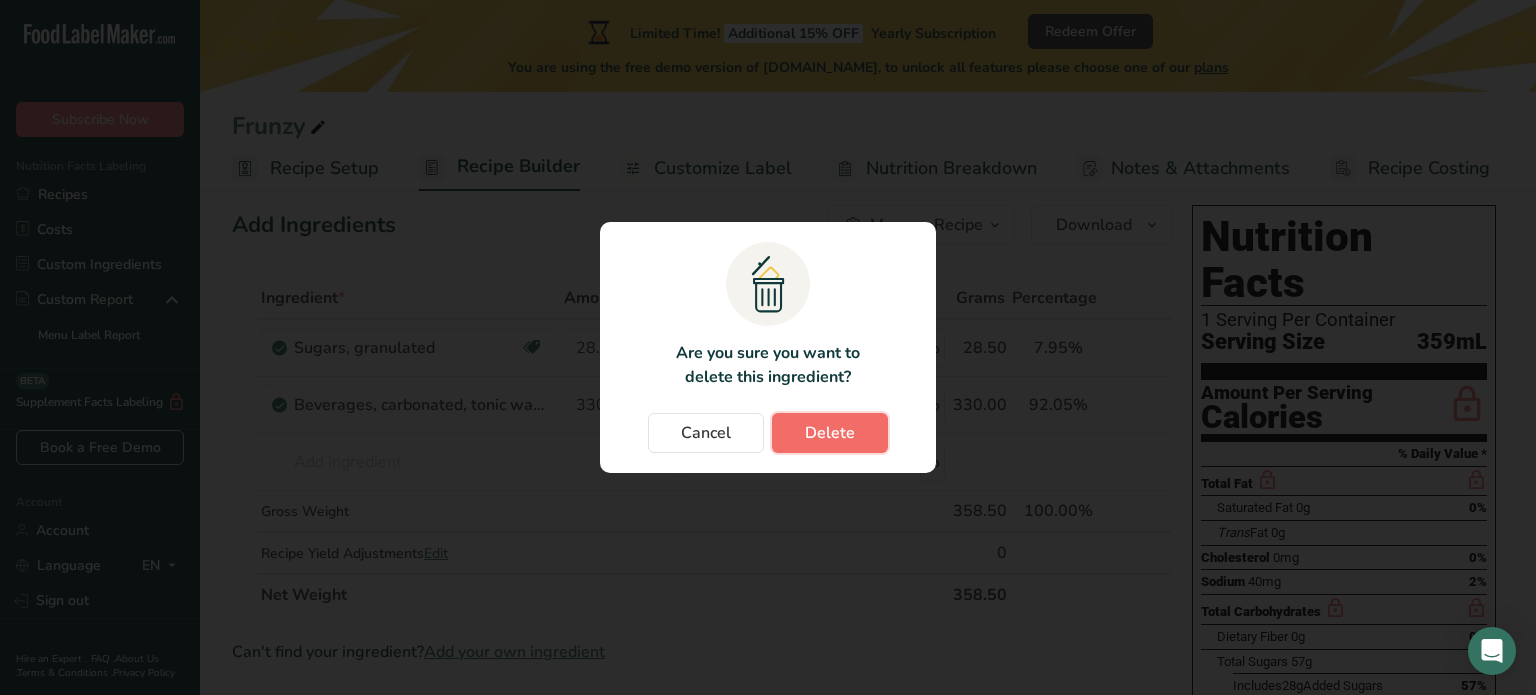 click on "Delete" at bounding box center (830, 433) 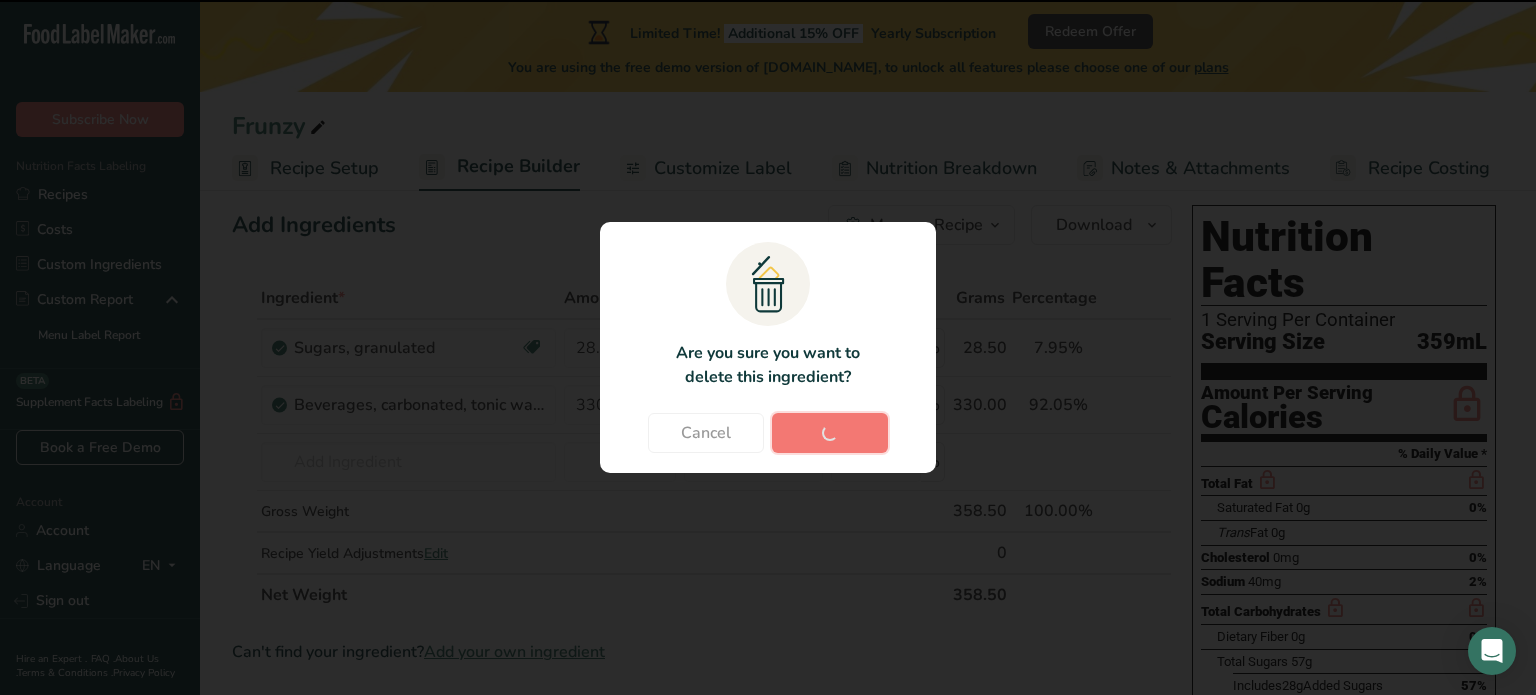 type 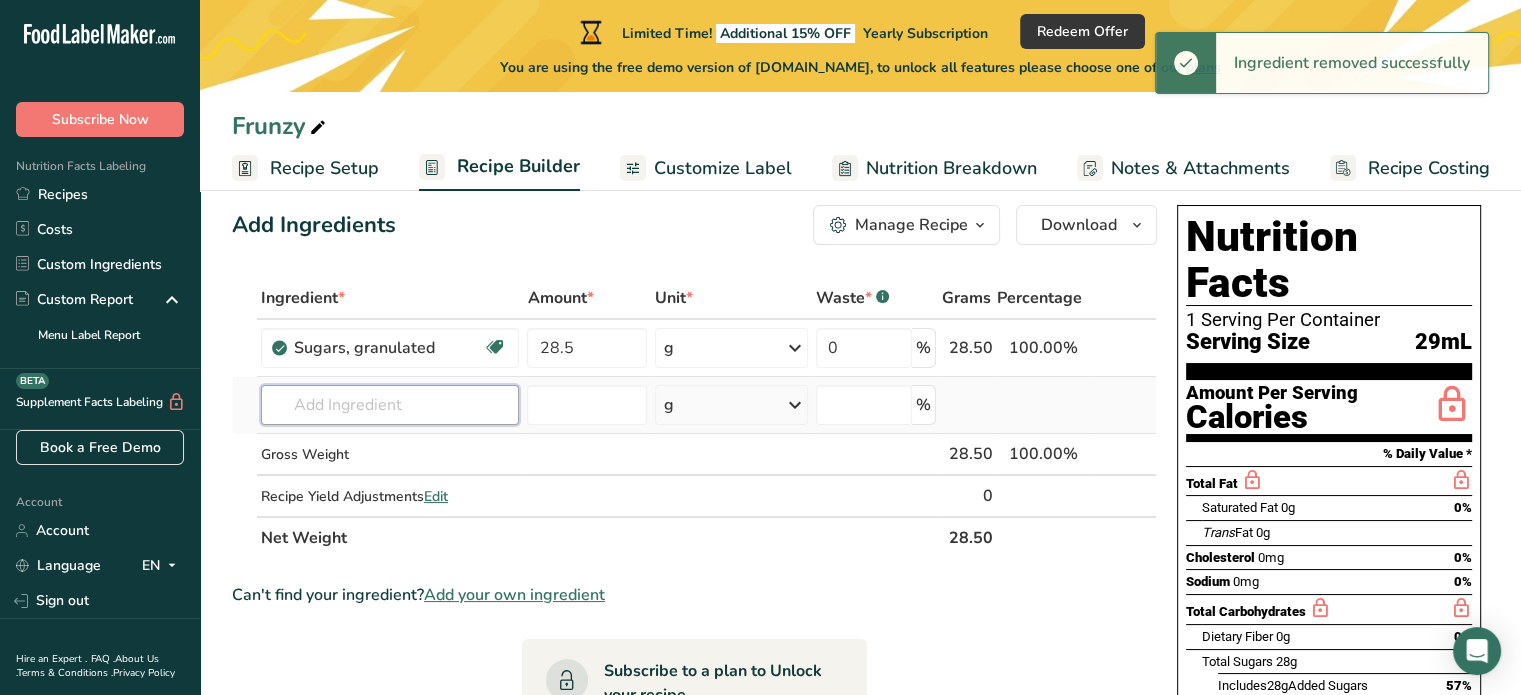 click at bounding box center [390, 405] 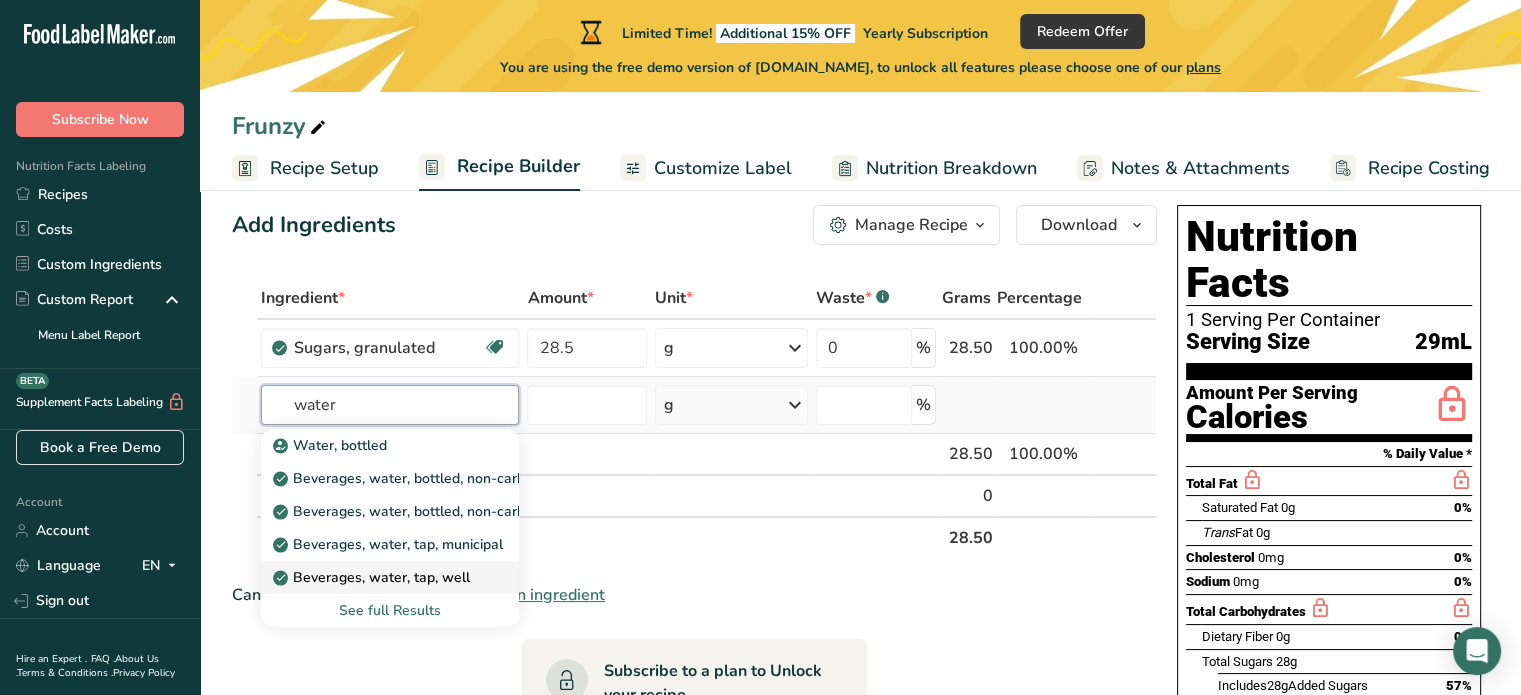 type on "water" 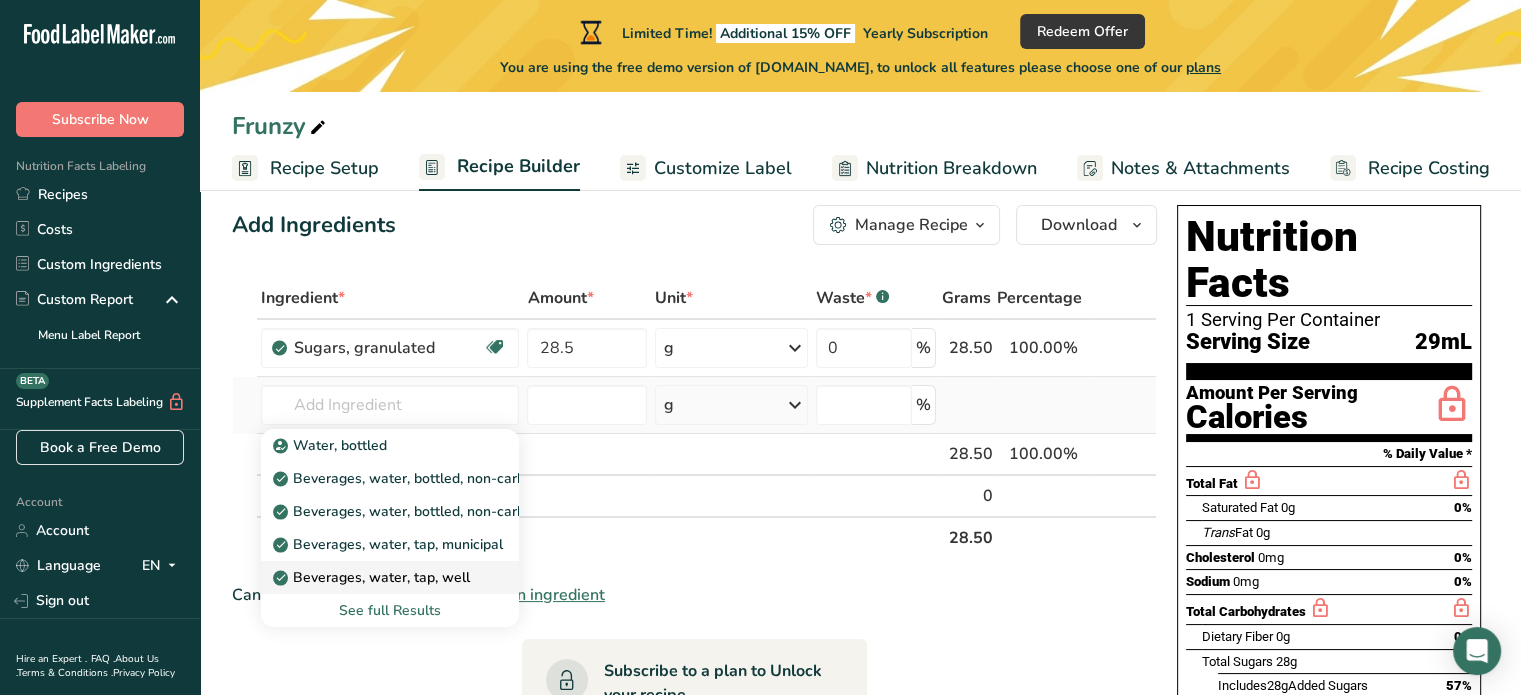 click on "See full Results" at bounding box center [390, 610] 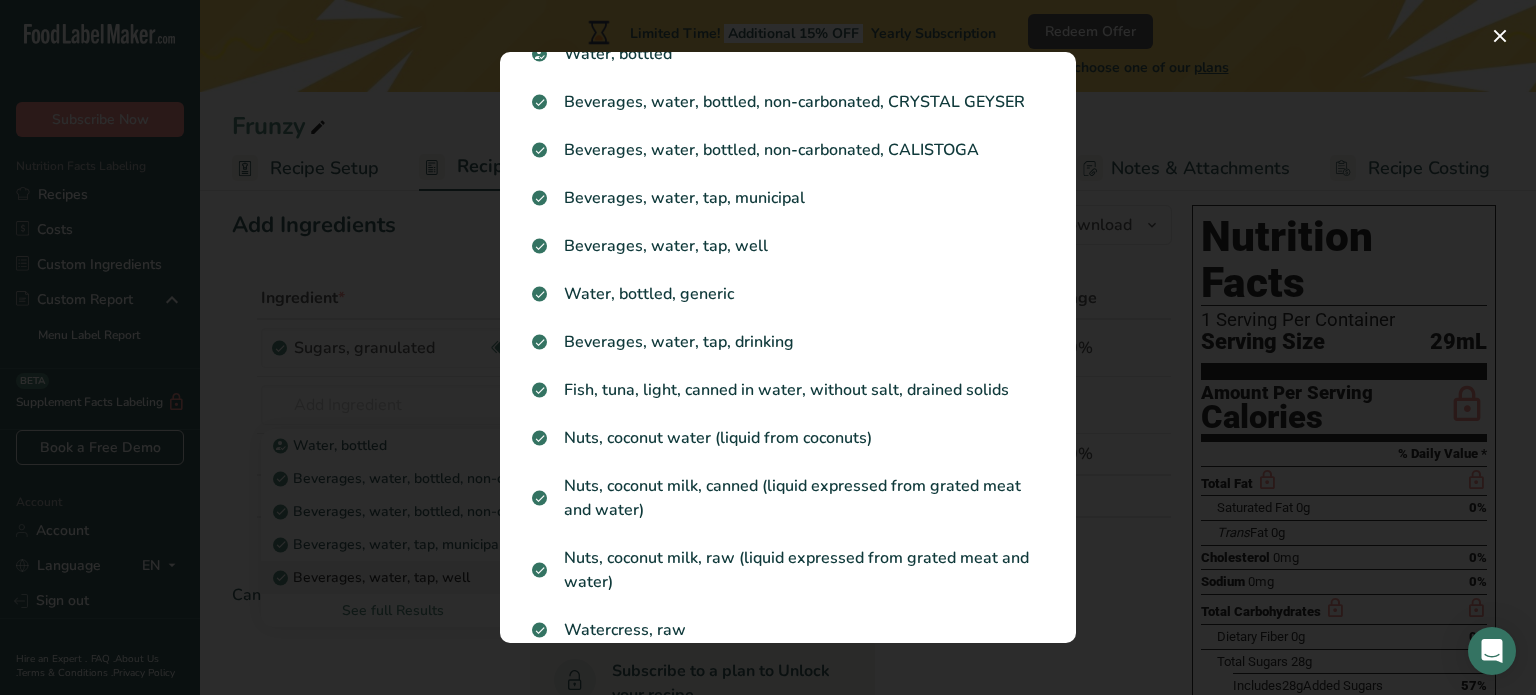 scroll, scrollTop: 60, scrollLeft: 0, axis: vertical 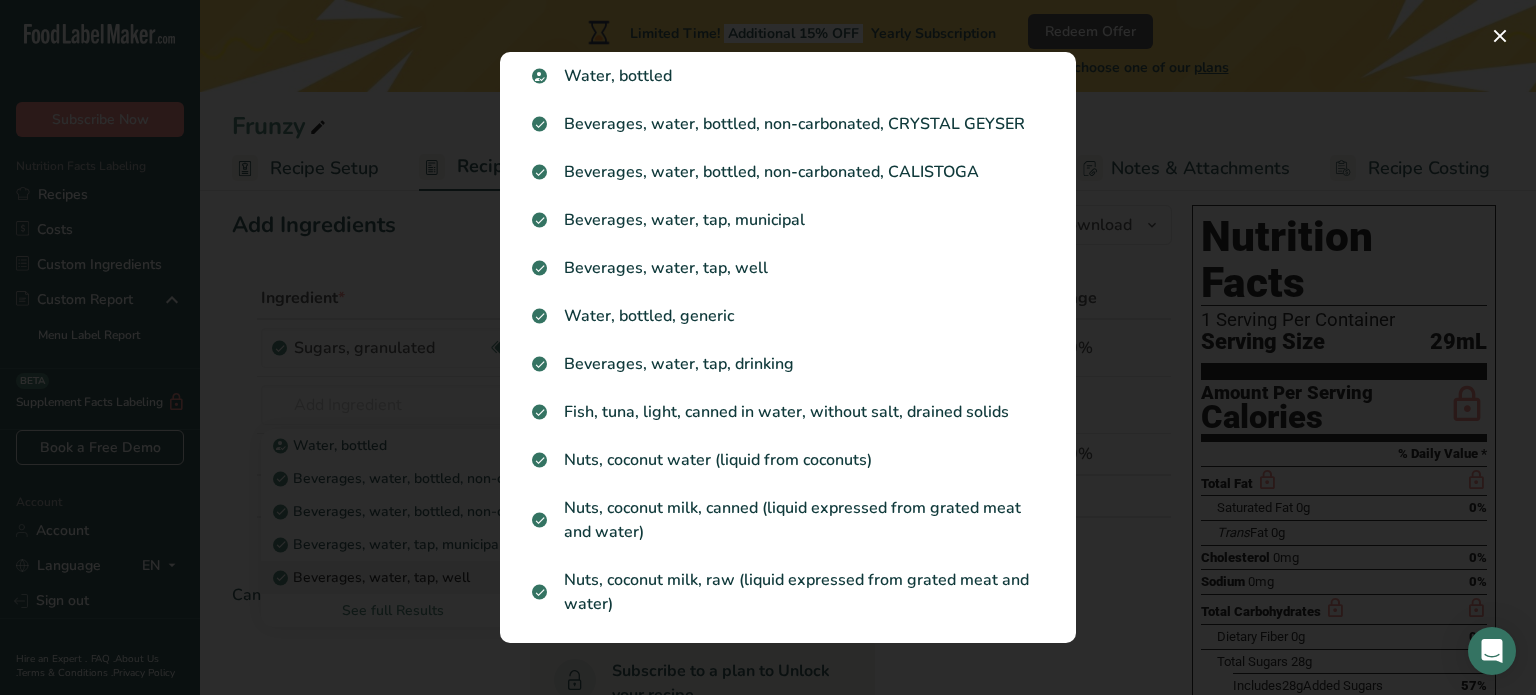 drag, startPoint x: 1086, startPoint y: 155, endPoint x: 1084, endPoint y: 239, distance: 84.0238 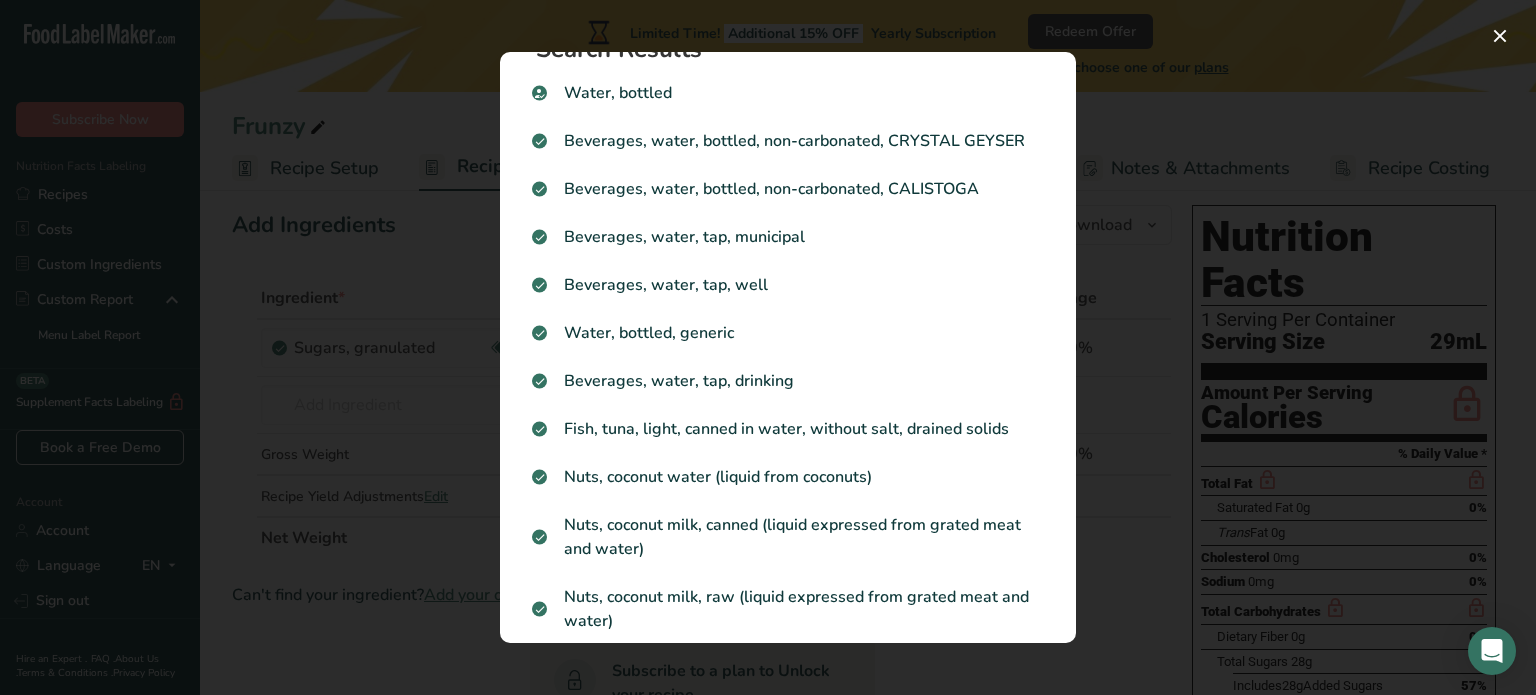scroll, scrollTop: 0, scrollLeft: 0, axis: both 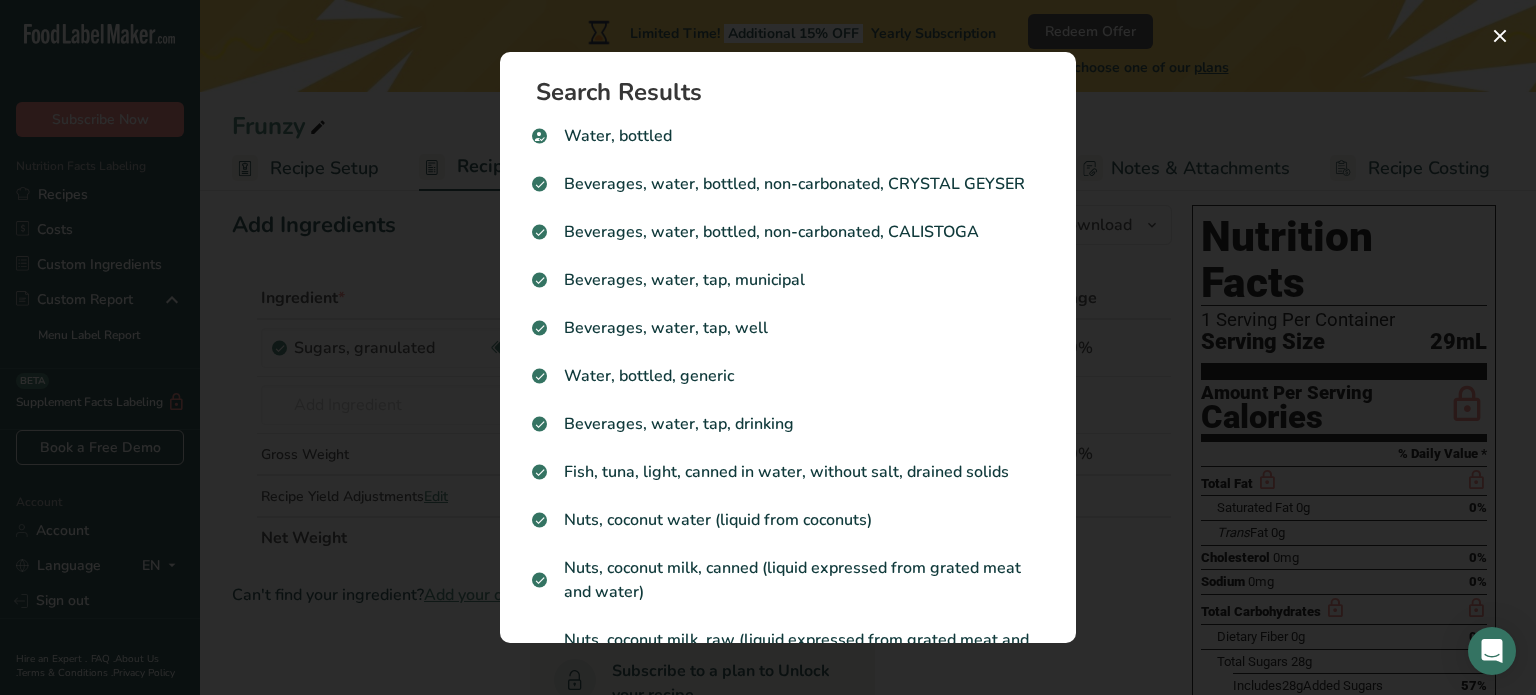 click at bounding box center (768, 347) 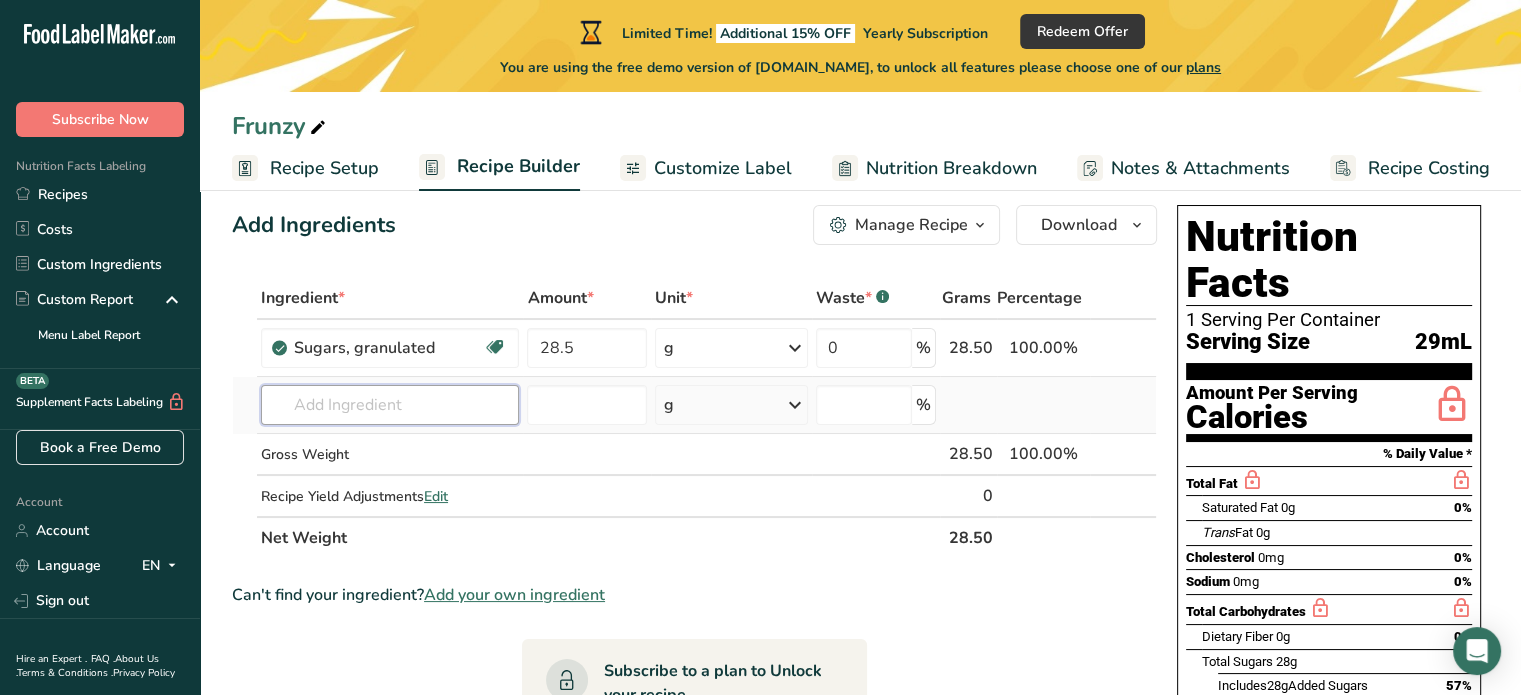 click at bounding box center [390, 405] 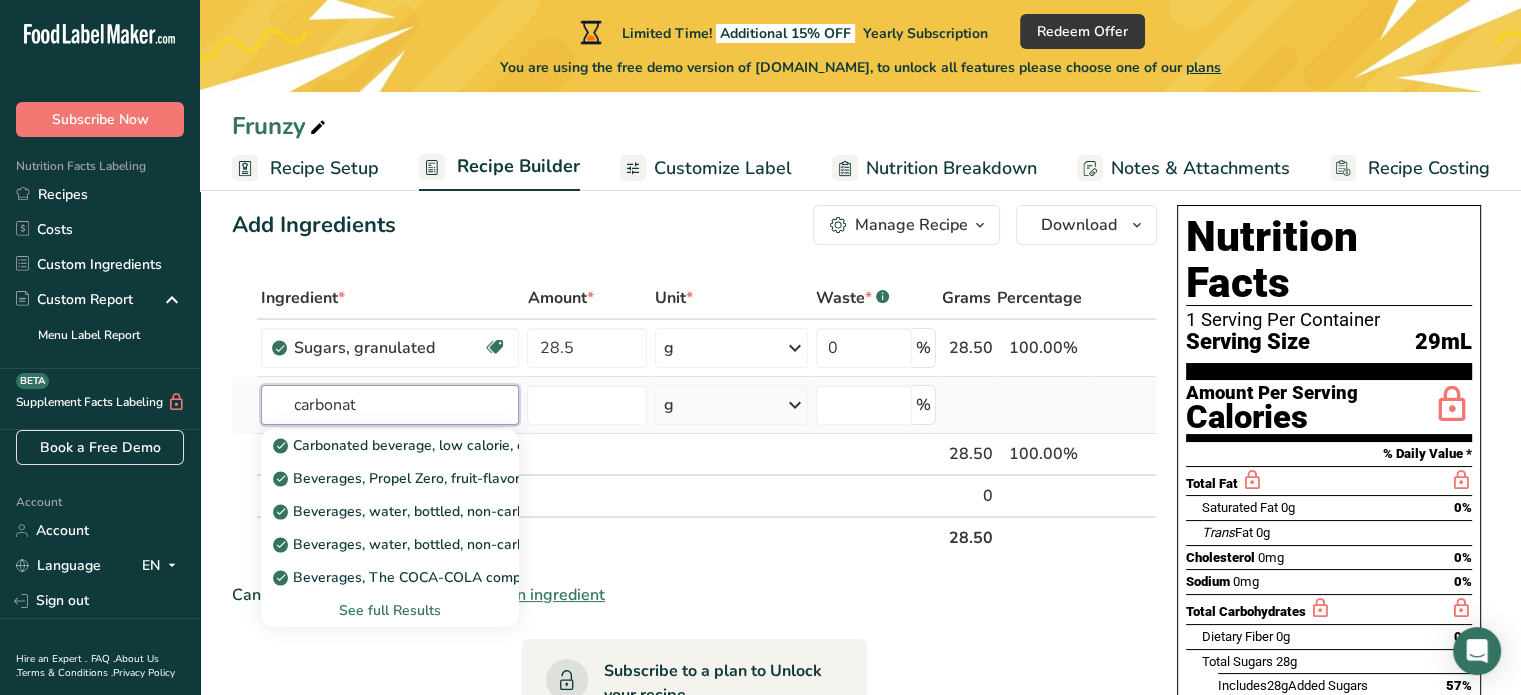type on "carbonat" 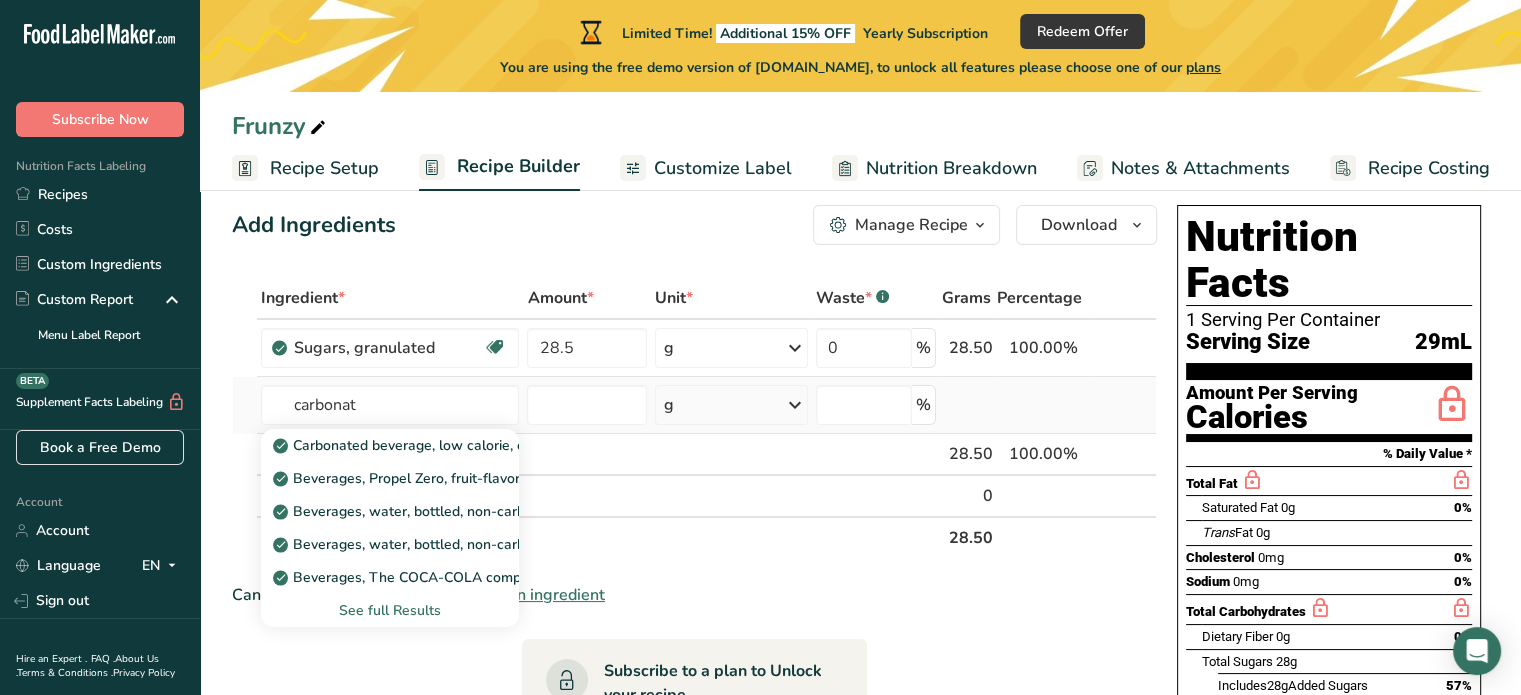 type 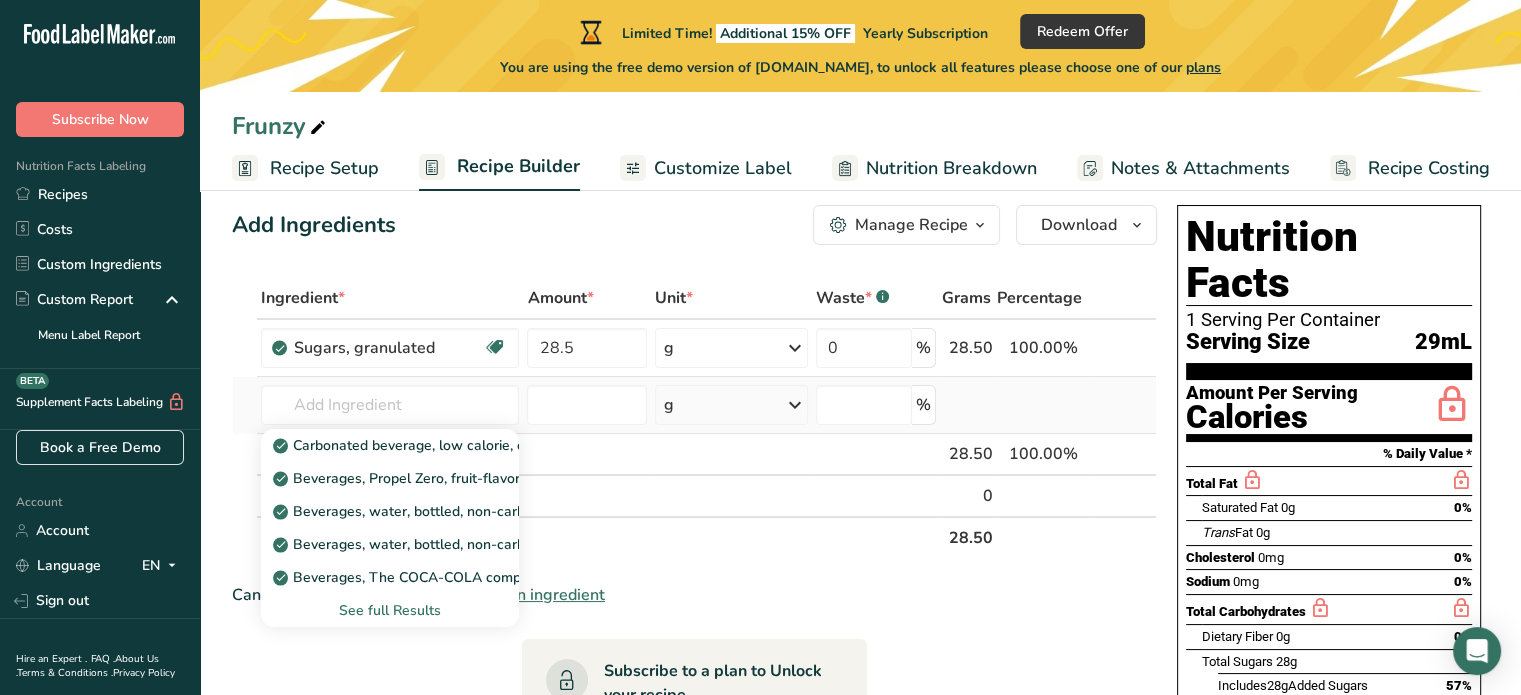 click on "See full Results" at bounding box center (390, 610) 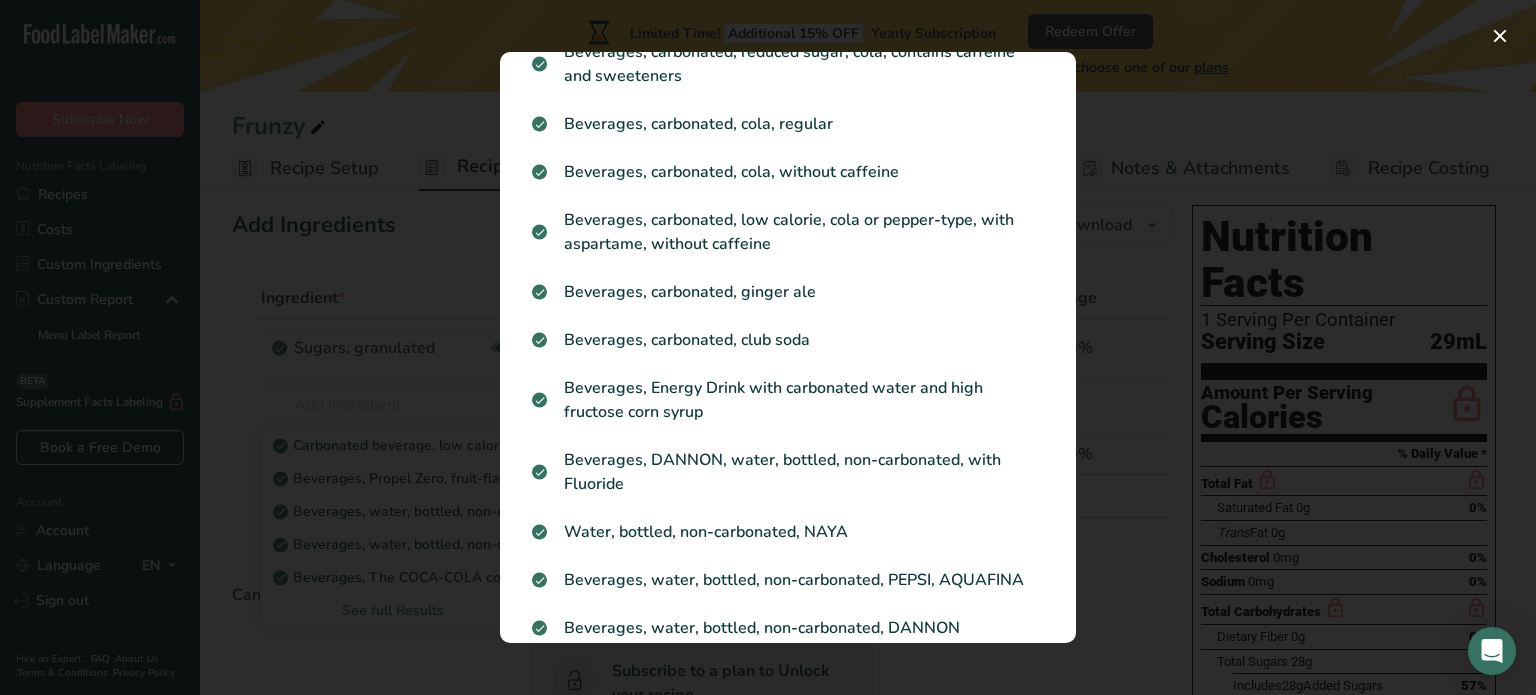 scroll, scrollTop: 0, scrollLeft: 0, axis: both 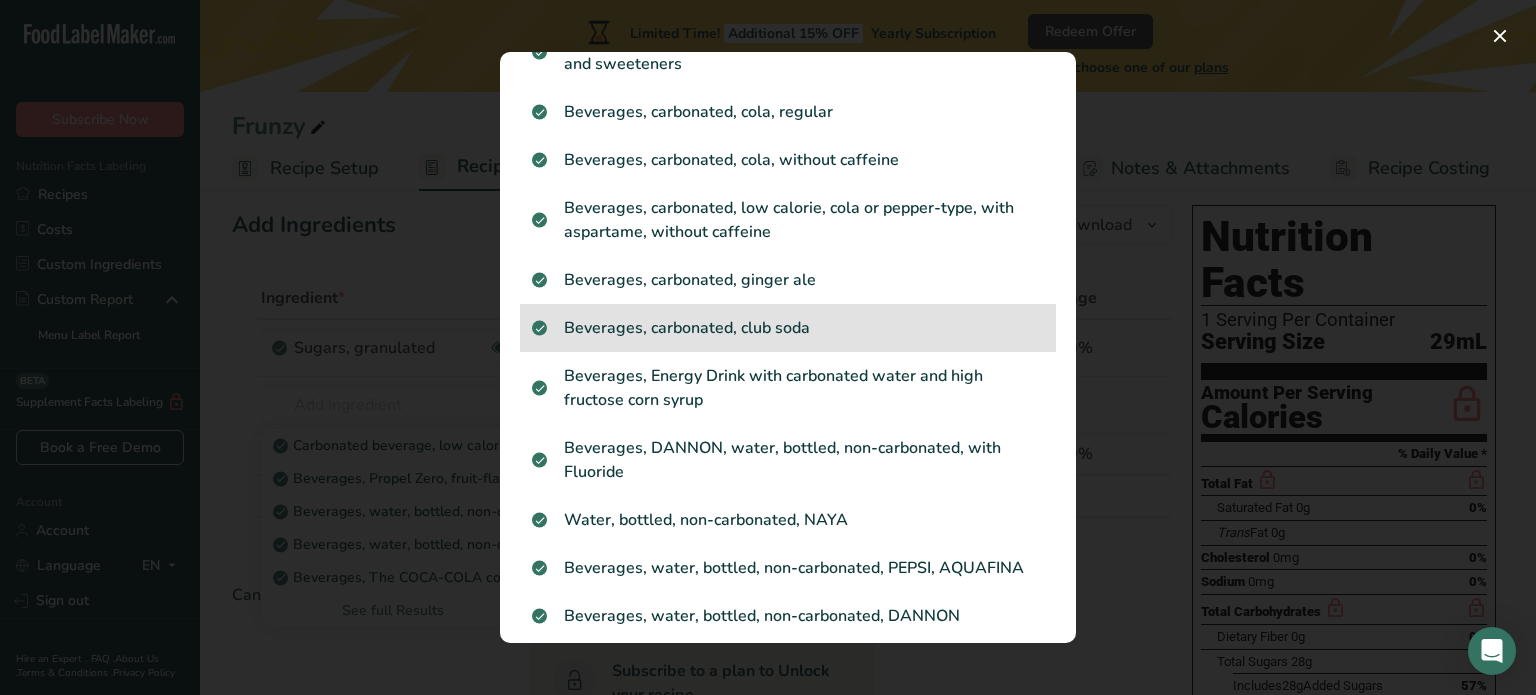 click on "Beverages, carbonated, club soda" at bounding box center (788, 328) 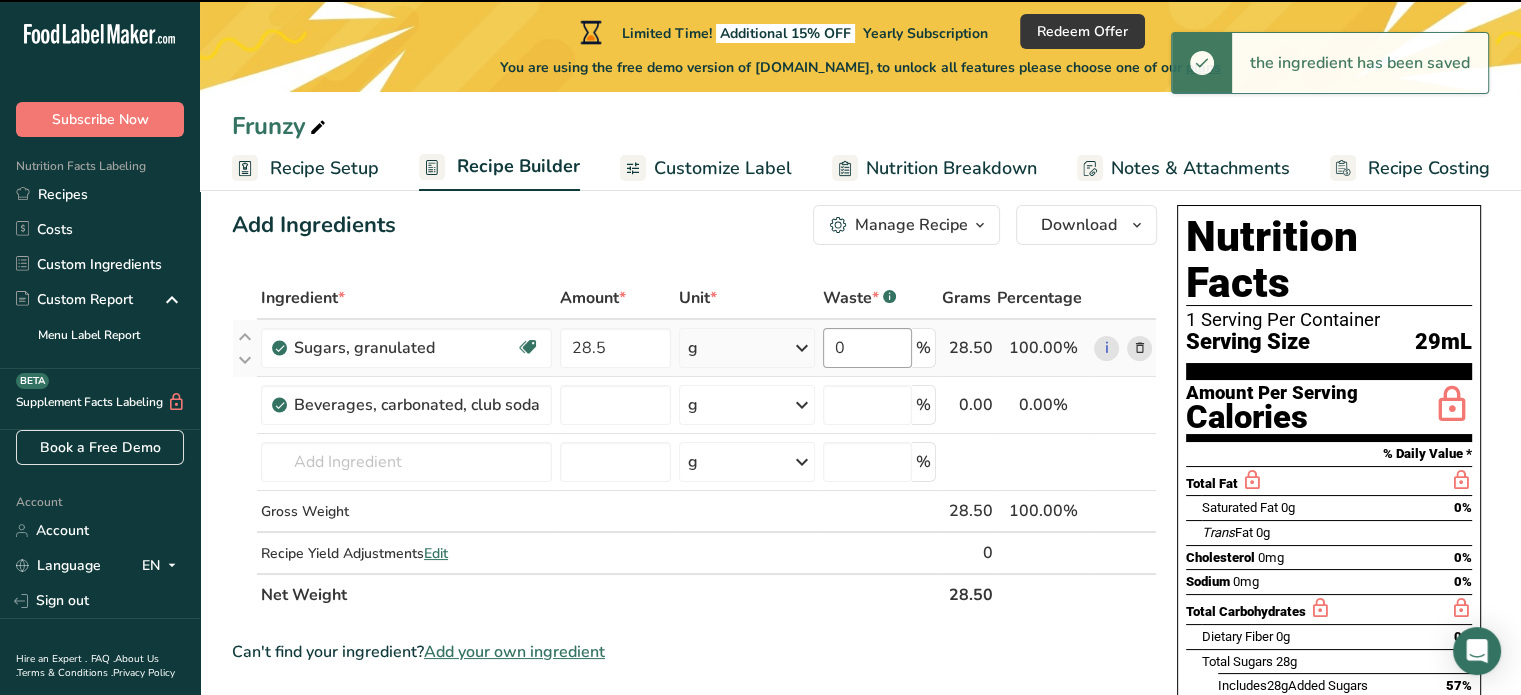 type on "0" 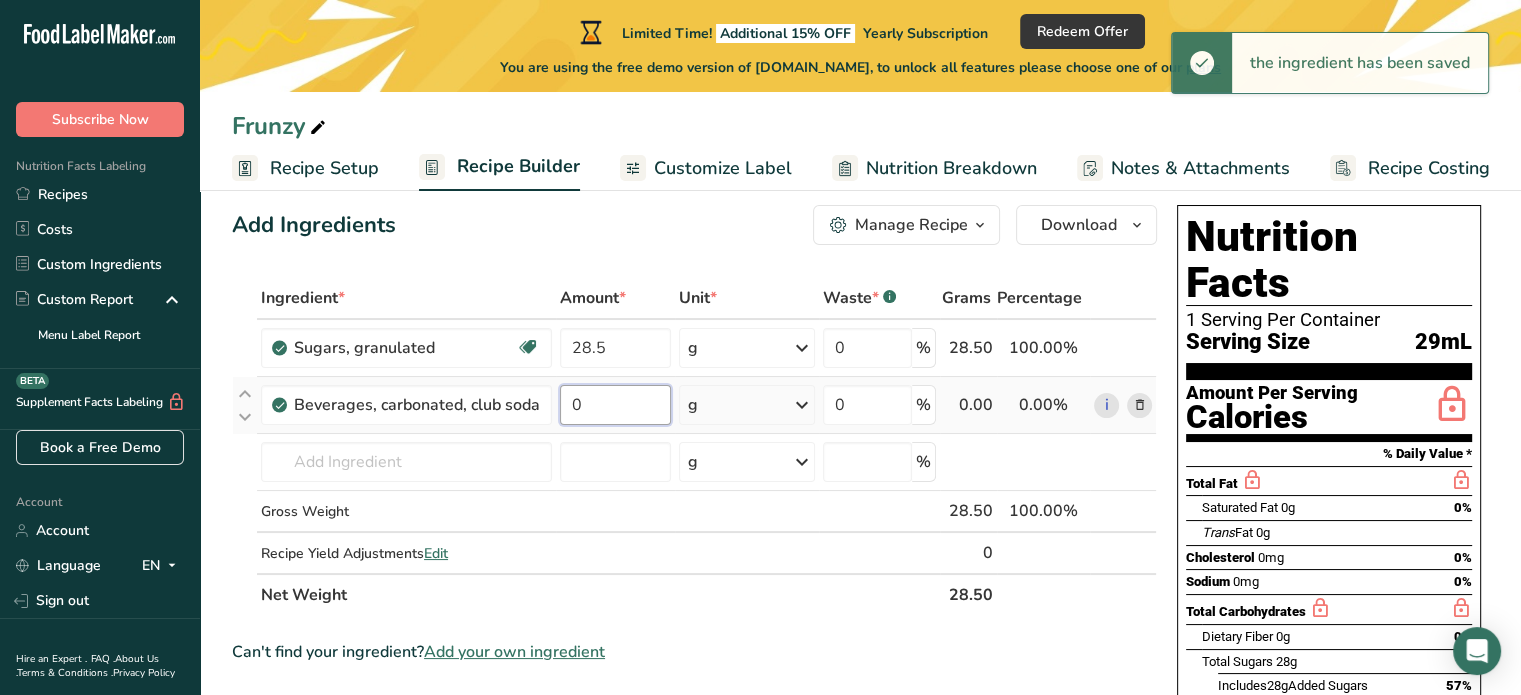 click on "0" at bounding box center [615, 405] 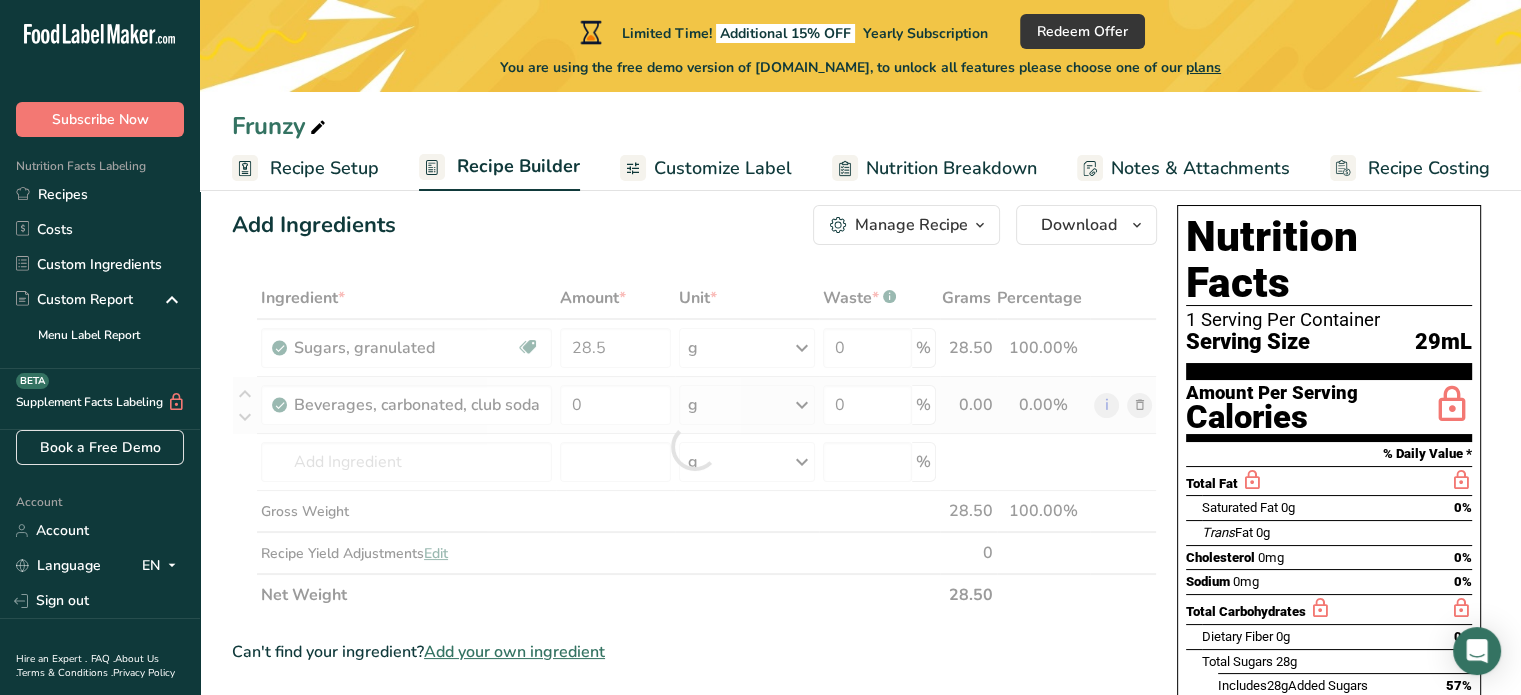 click on "Ingredient *
Amount *
Unit *
Waste *   .a-a{fill:#347362;}.b-a{fill:#fff;}          Grams
Percentage
Sugars, granulated
Dairy free
Gluten free
Vegan
Vegetarian
Soy free
28.5
g
Portions
1 serving packet
1 cup
Weight Units
g
kg
mg
See more
Volume Units
l
Volume units require a density conversion. If you know your ingredient's density enter it below. Otherwise, click on "RIA" our AI Regulatory bot - she will be able to help you
lb/ft3
g/cm3
Confirm
mL
lb/ft3" at bounding box center [694, 446] 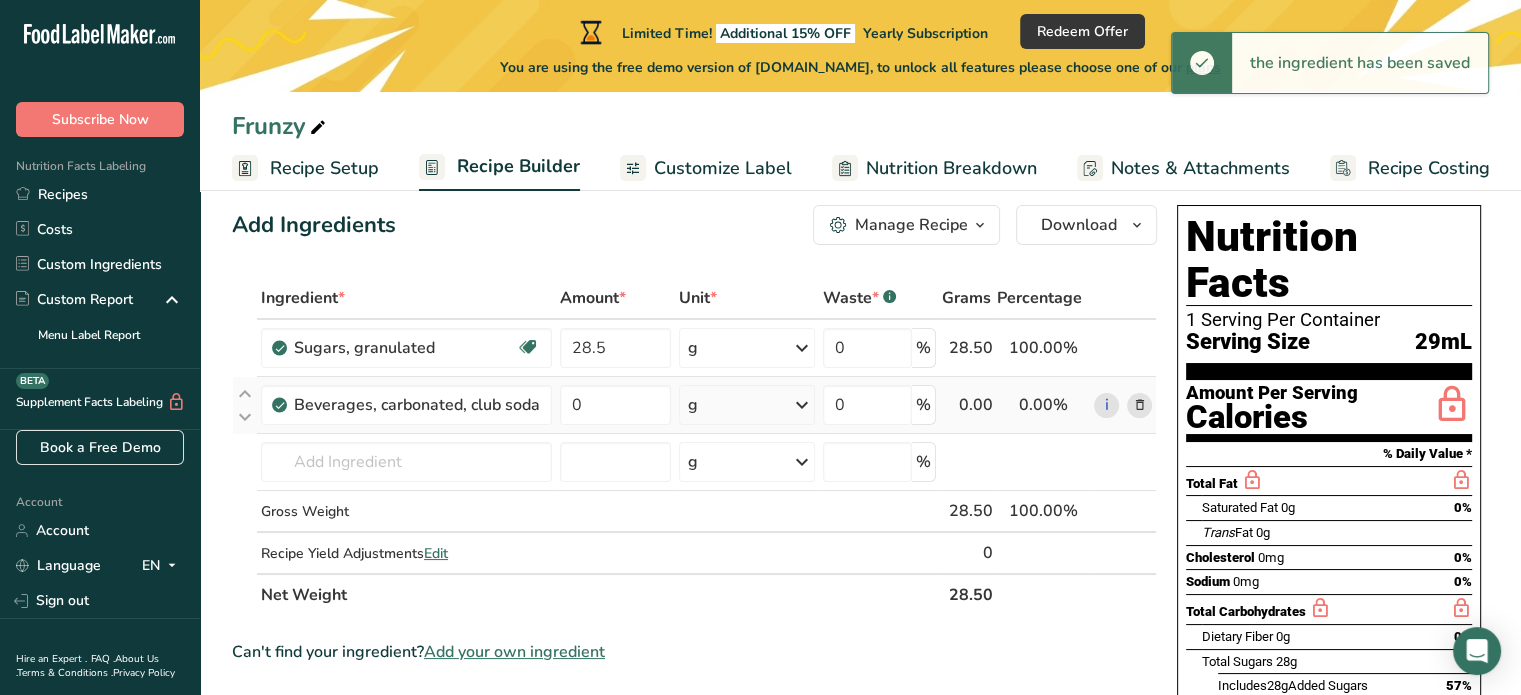 click at bounding box center (802, 405) 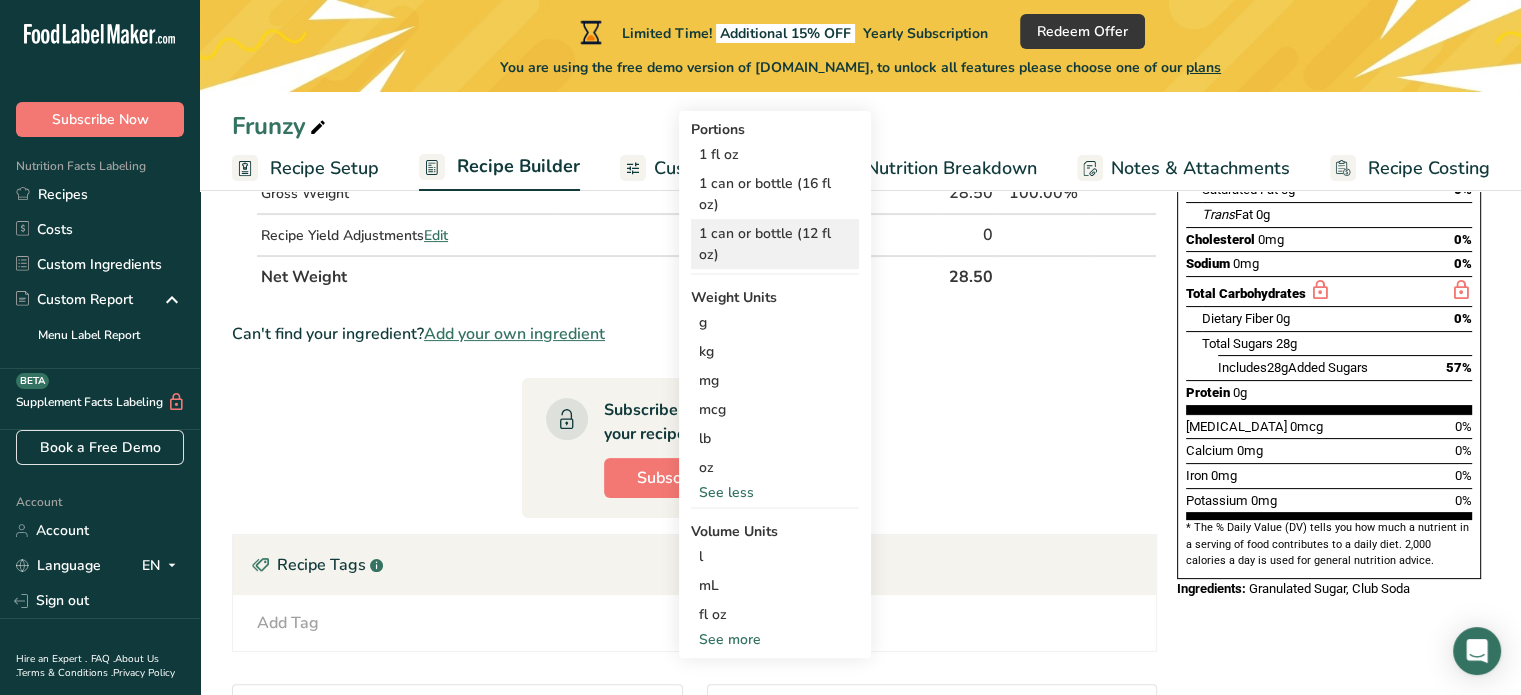 scroll, scrollTop: 351, scrollLeft: 0, axis: vertical 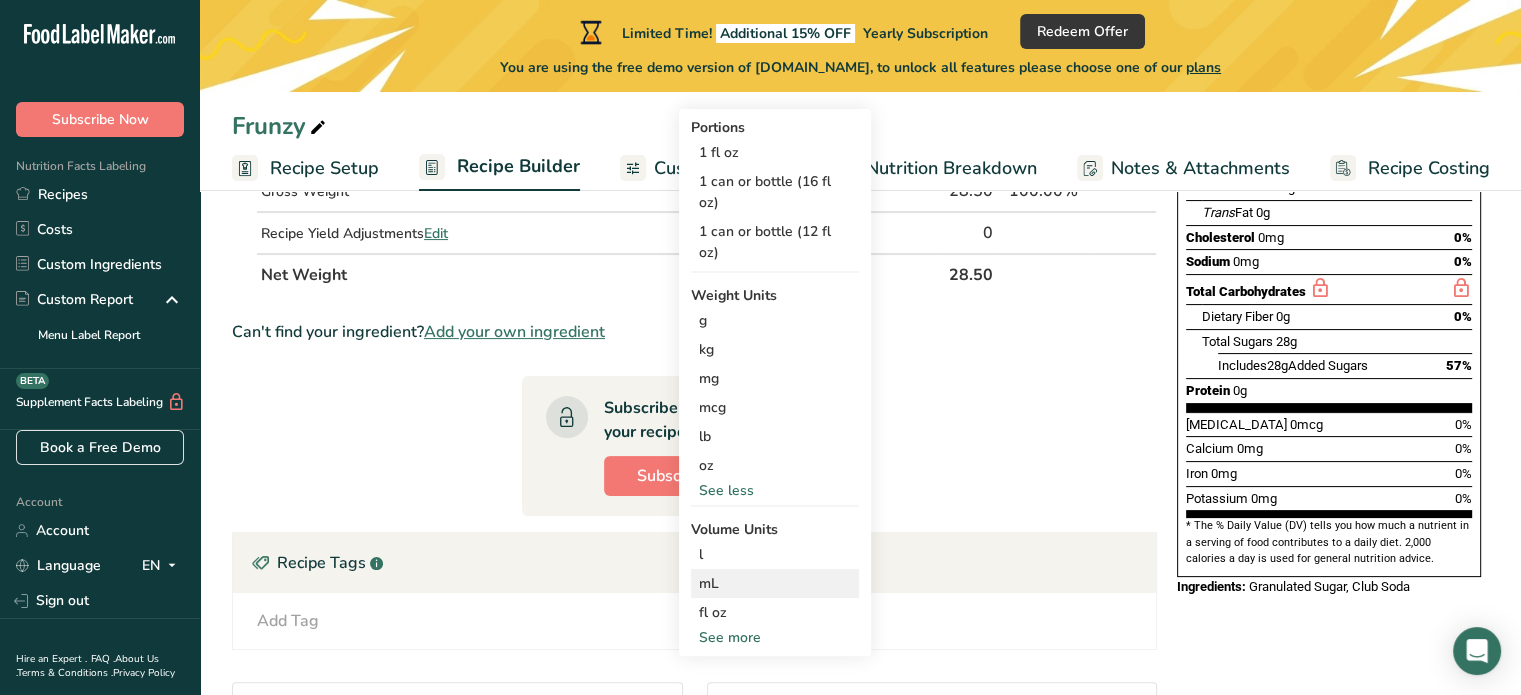click on "mL" at bounding box center [775, 583] 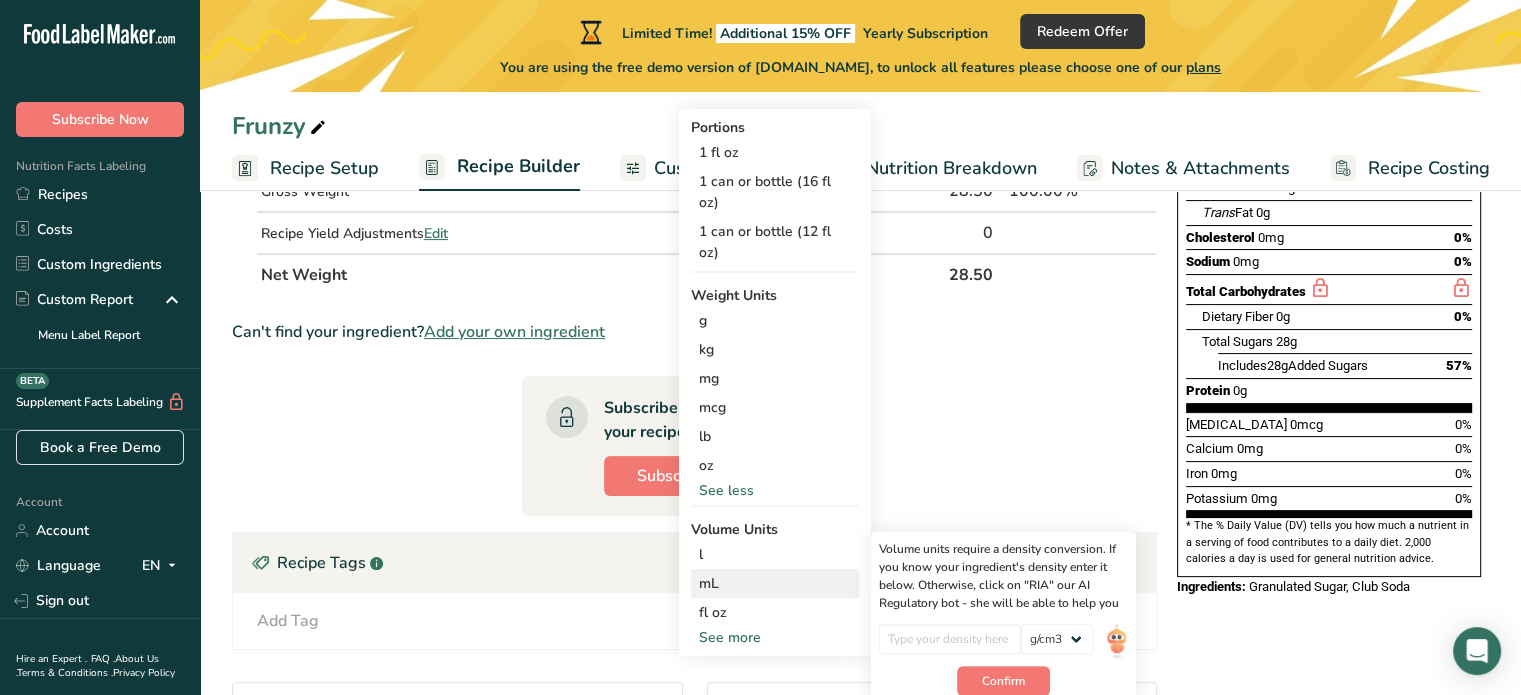 click on "mL" at bounding box center (775, 583) 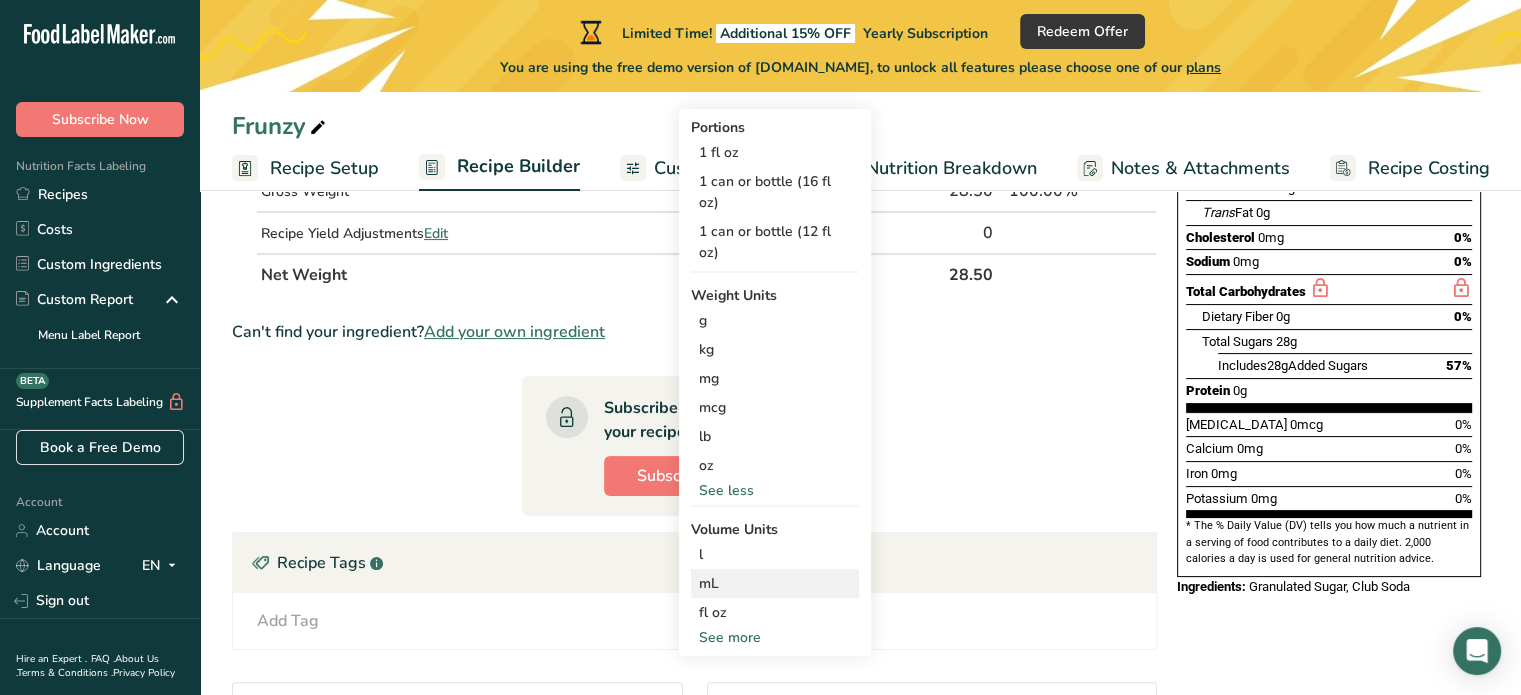 click on "mL" at bounding box center (775, 583) 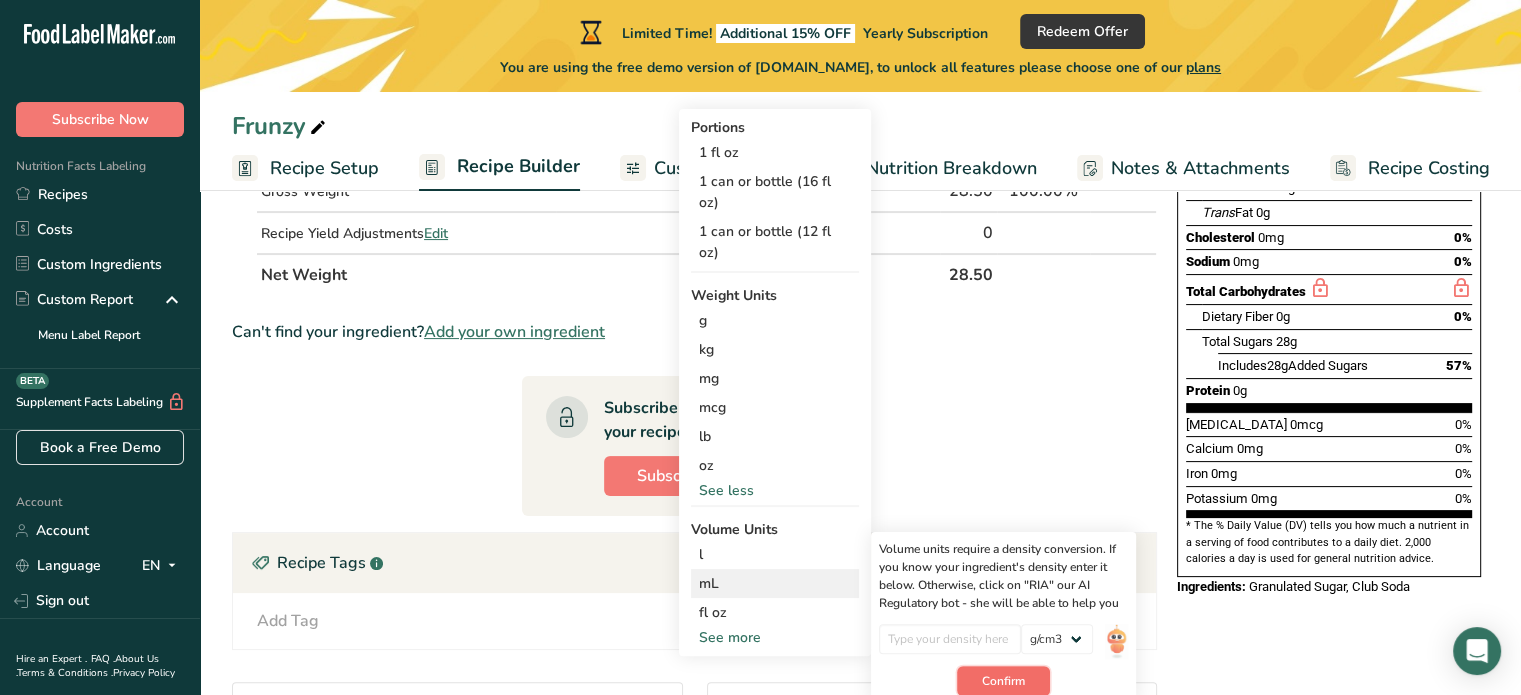 click on "Confirm" at bounding box center (1003, 681) 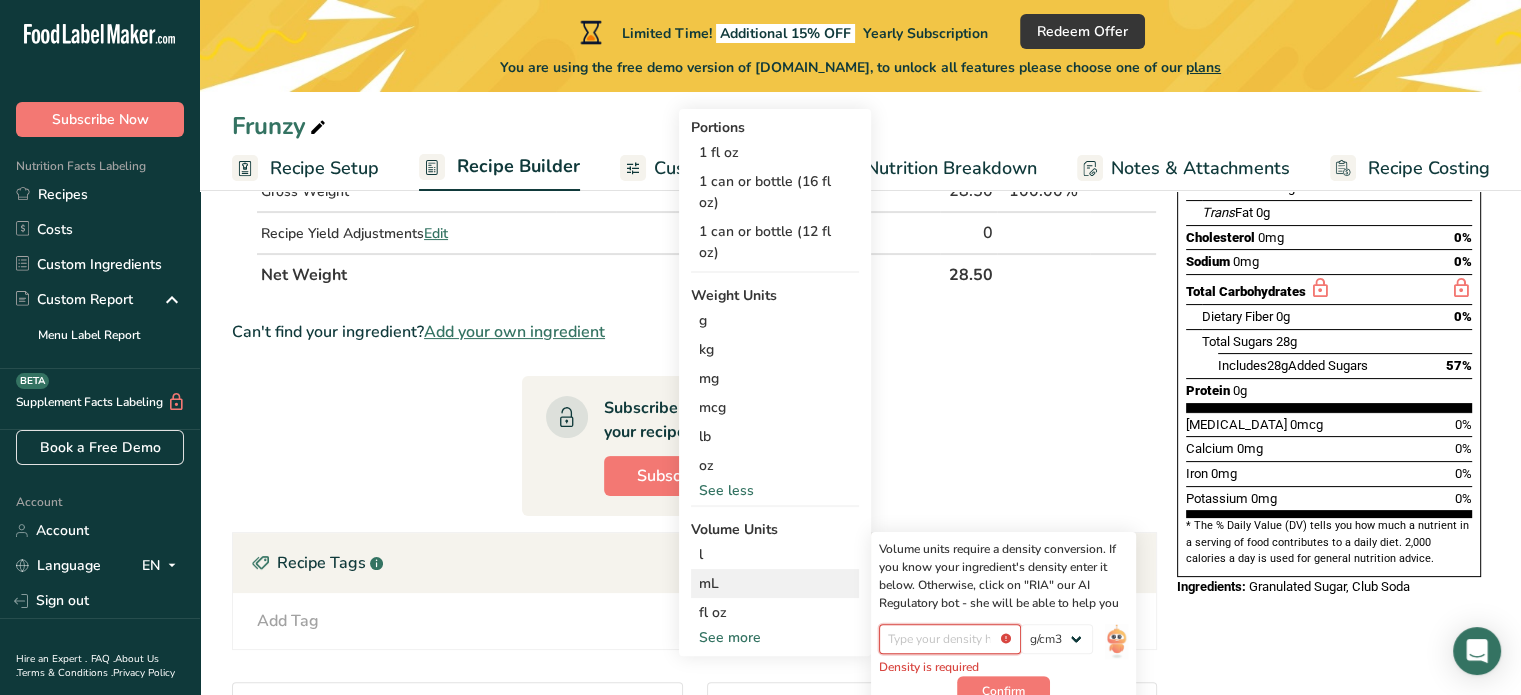 click at bounding box center [950, 639] 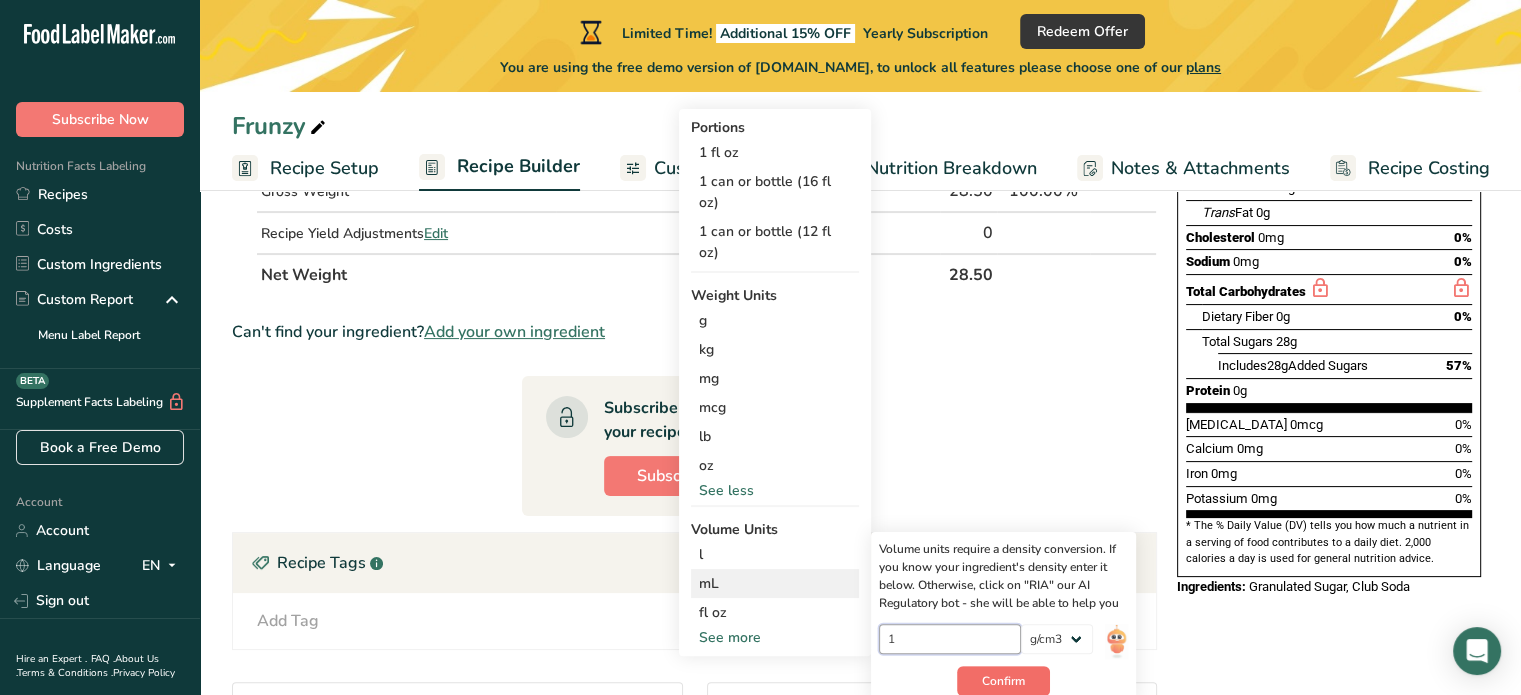 type on "1" 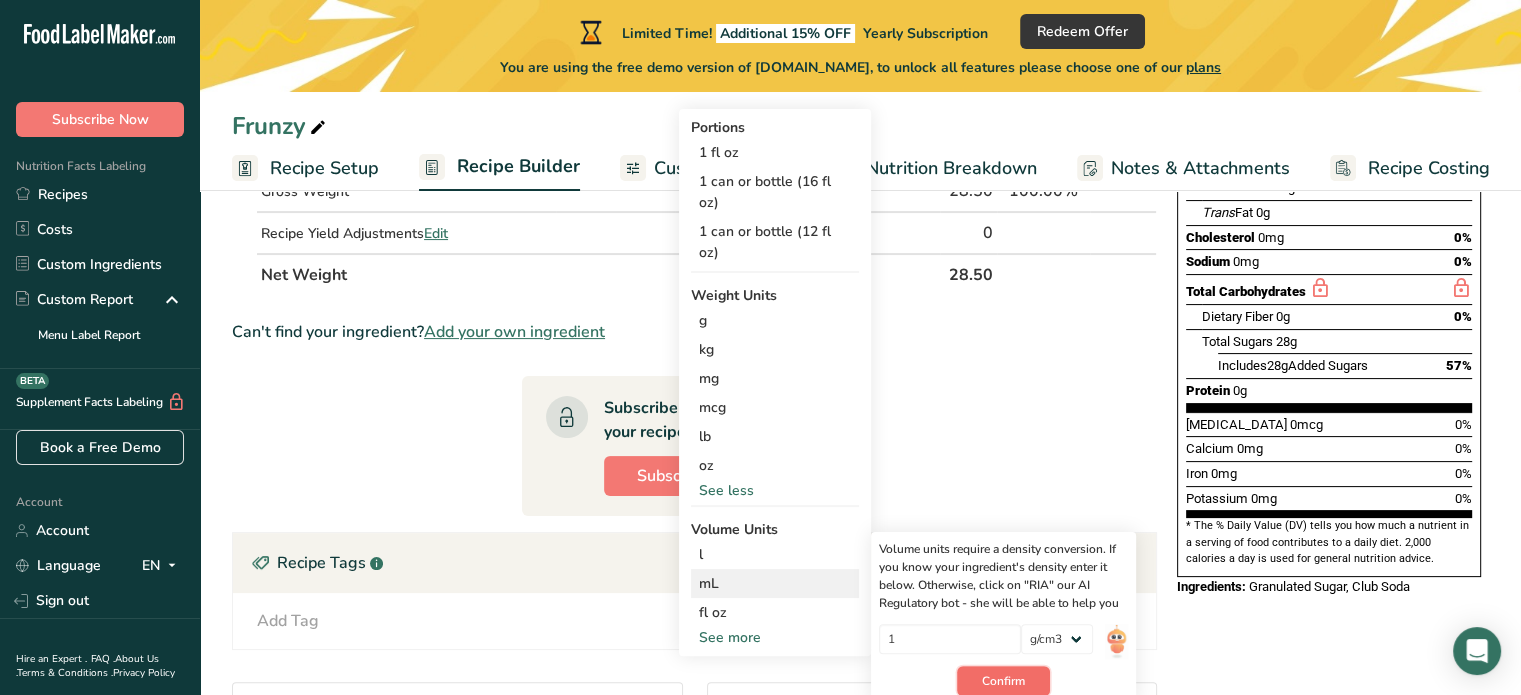 click on "Confirm" at bounding box center [1003, 681] 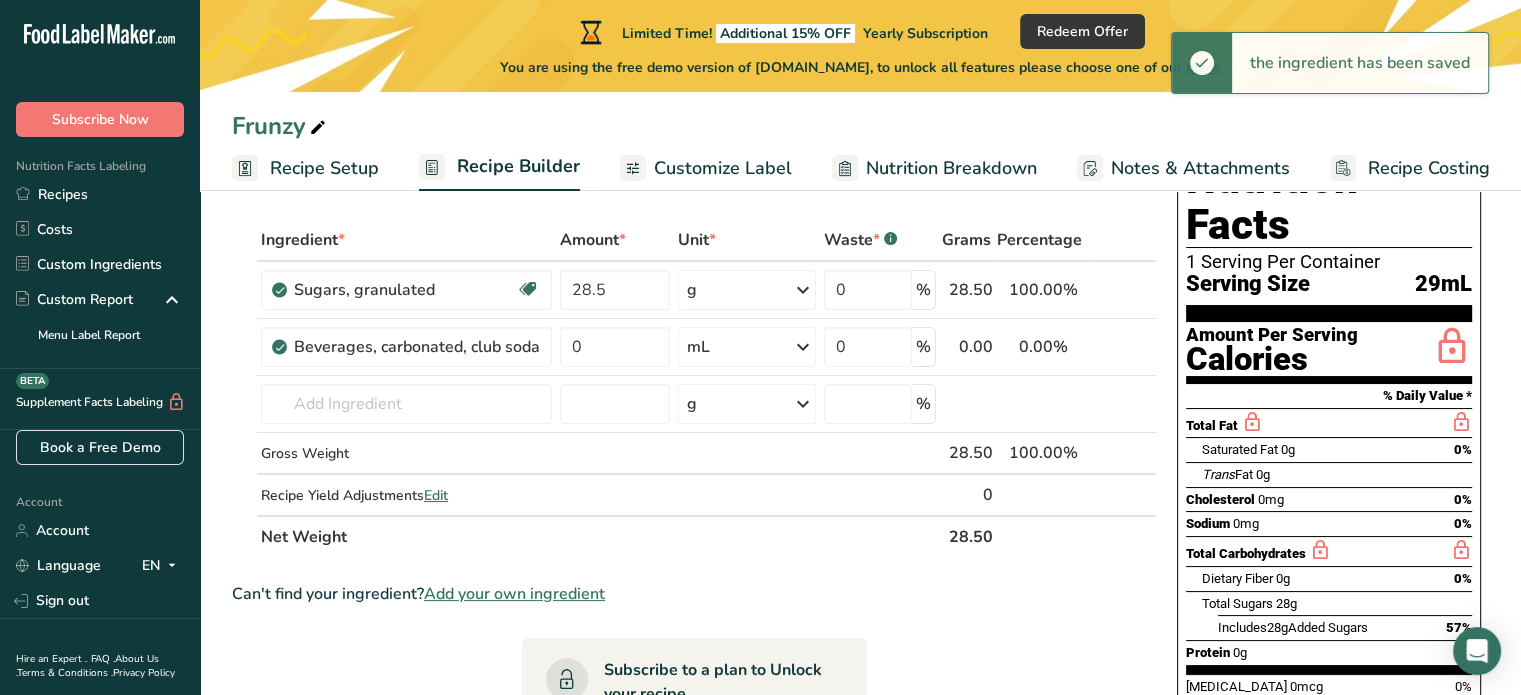 scroll, scrollTop: 64, scrollLeft: 0, axis: vertical 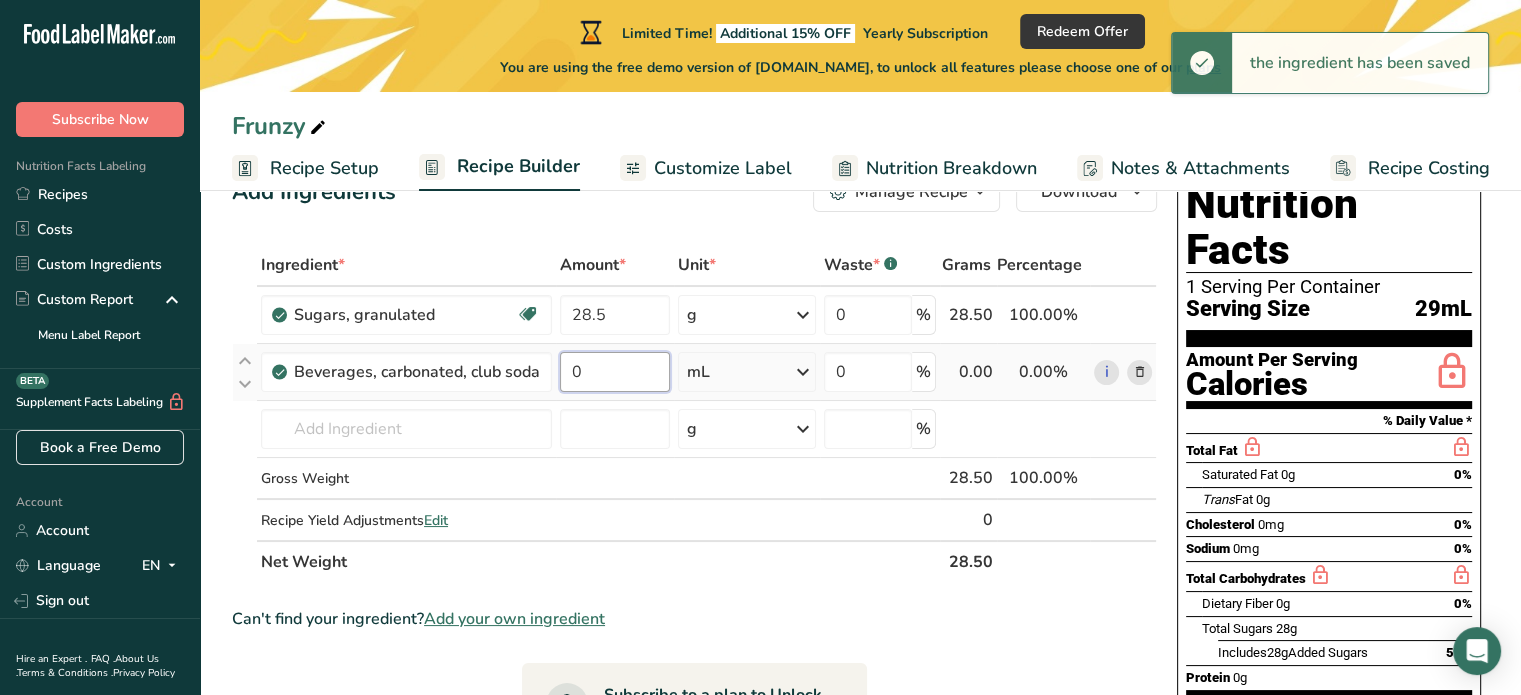 click on "0" at bounding box center (615, 372) 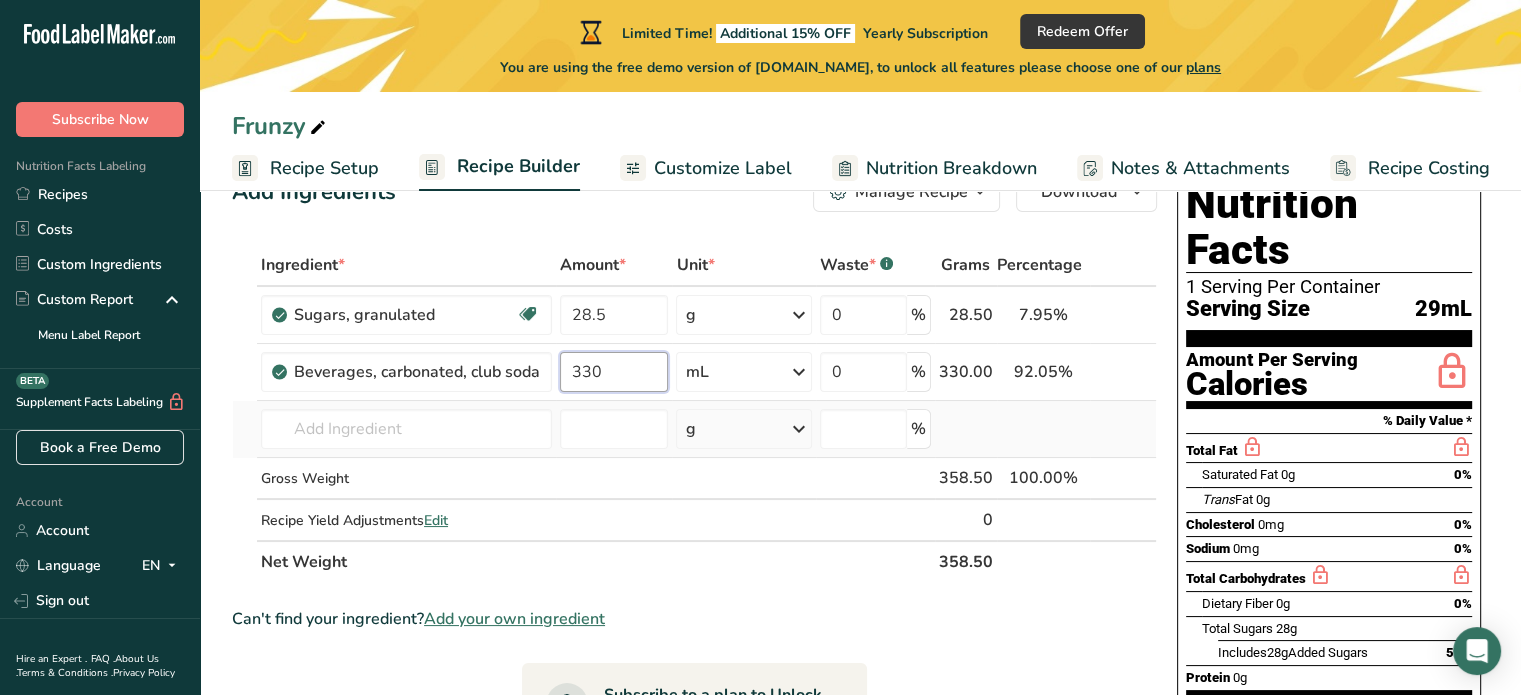 type on "330" 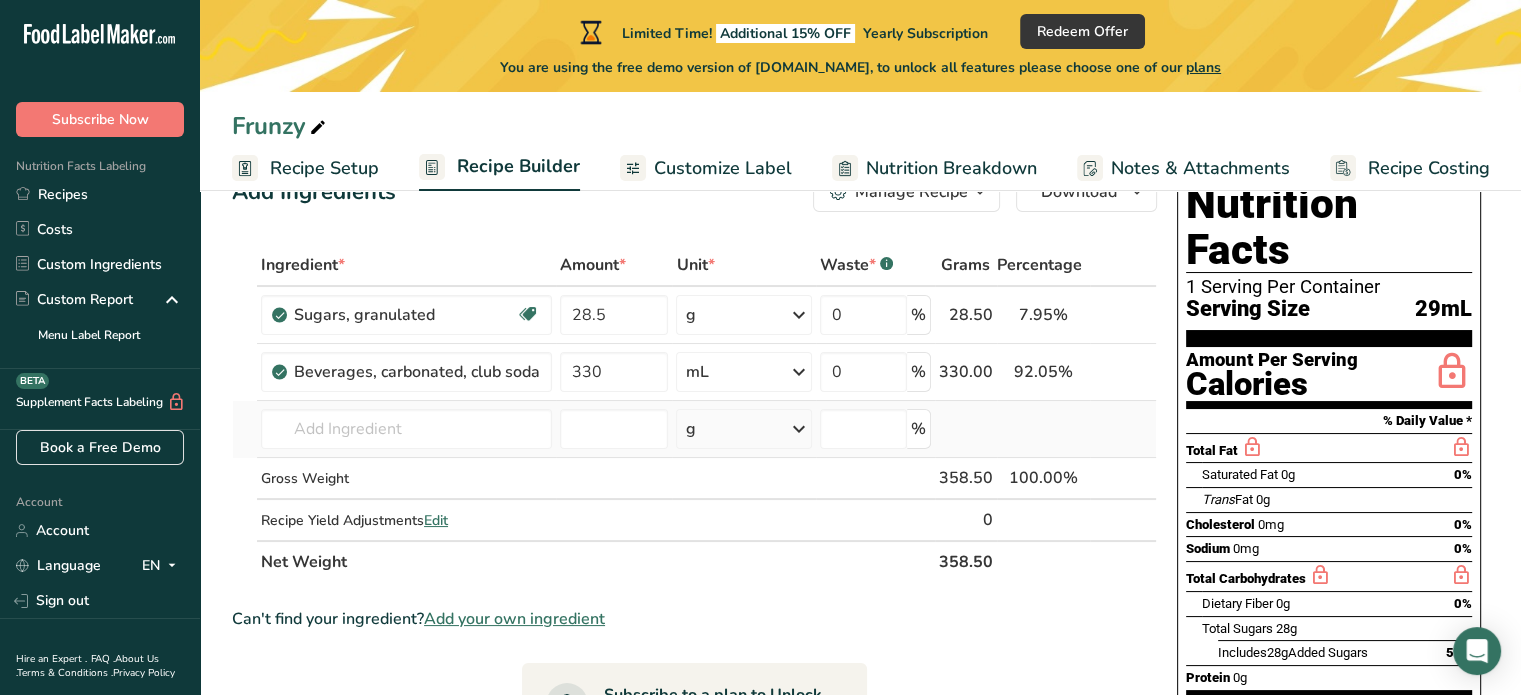 click on "Ingredient *
Amount *
Unit *
Waste *   .a-a{fill:#347362;}.b-a{fill:#fff;}          Grams
Percentage
Sugars, granulated
Dairy free
Gluten free
Vegan
Vegetarian
Soy free
28.5
g
Portions
1 serving packet
1 cup
Weight Units
g
kg
mg
See more
Volume Units
l
Volume units require a density conversion. If you know your ingredient's density enter it below. Otherwise, click on "RIA" our AI Regulatory bot - she will be able to help you
lb/ft3
g/cm3
Confirm
mL
lb/ft3" at bounding box center [694, 413] 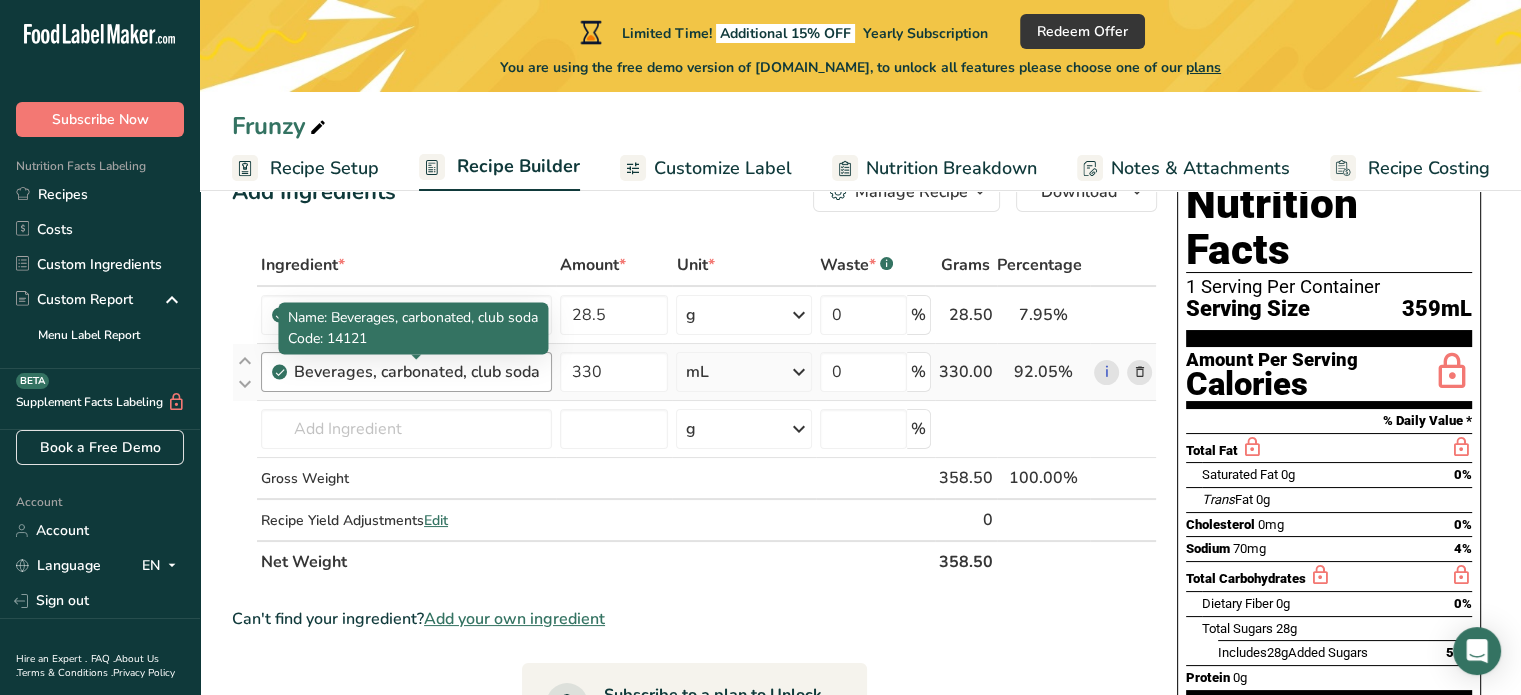 click on "Beverages, carbonated, club soda" at bounding box center [417, 372] 